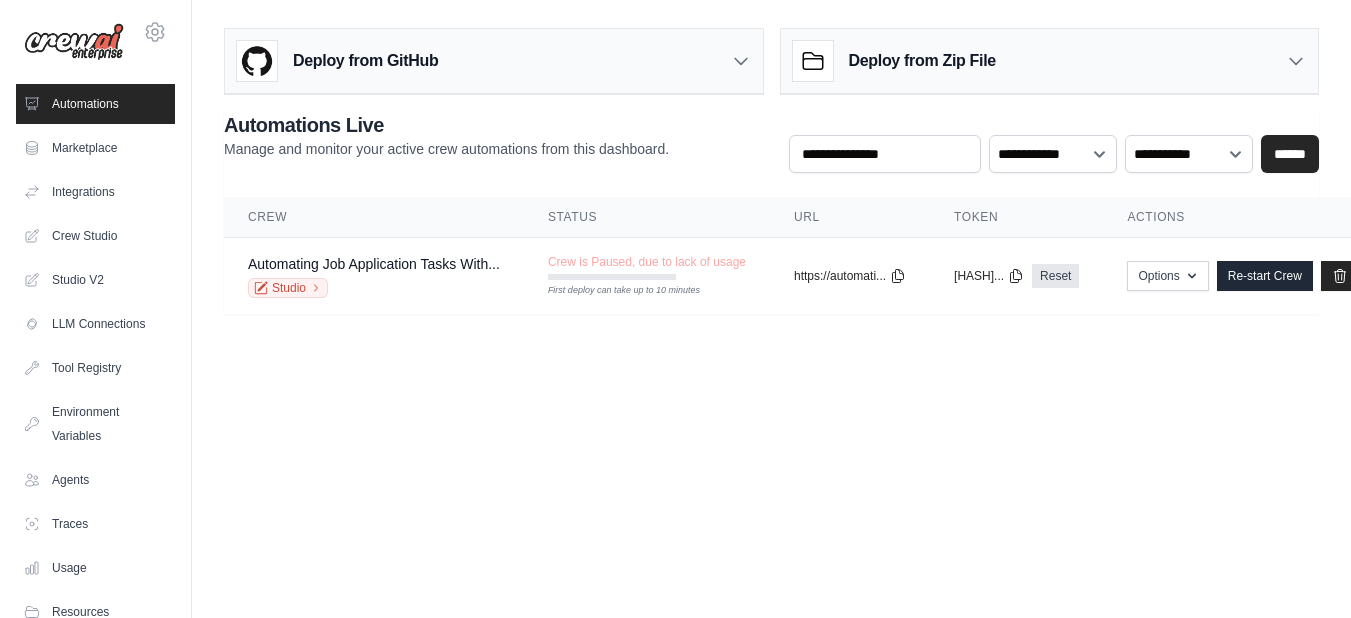scroll, scrollTop: 0, scrollLeft: 0, axis: both 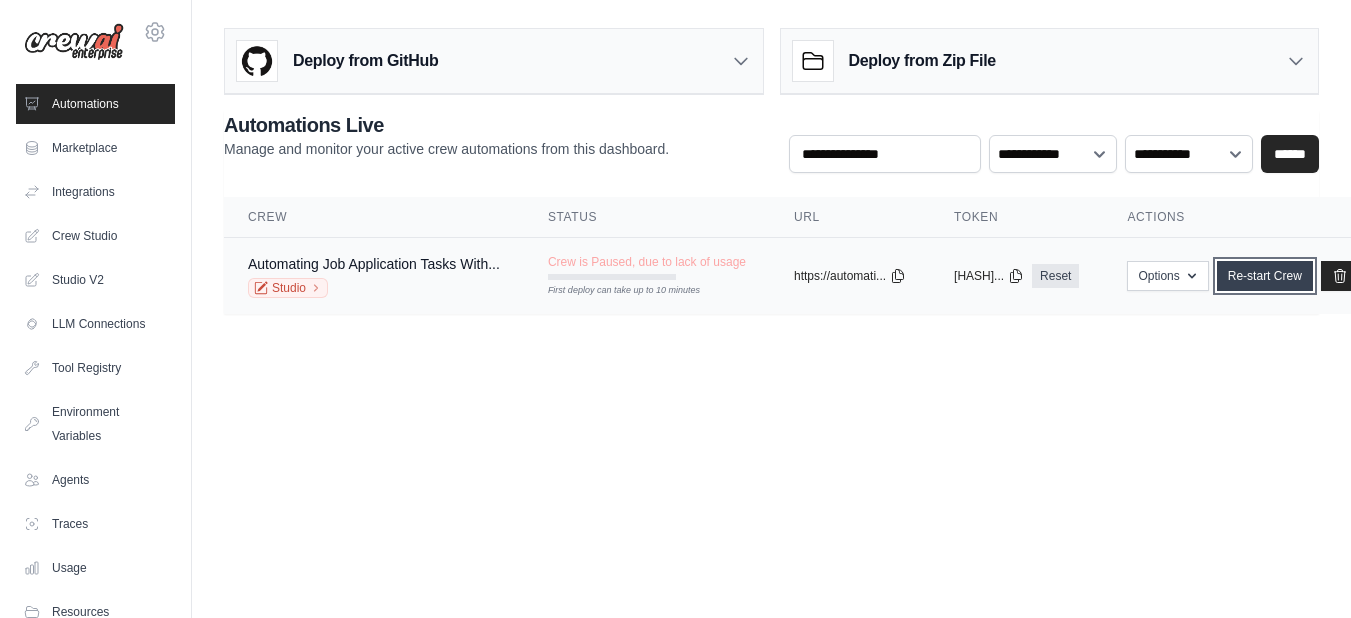 click on "Re-start Crew" at bounding box center (1265, 276) 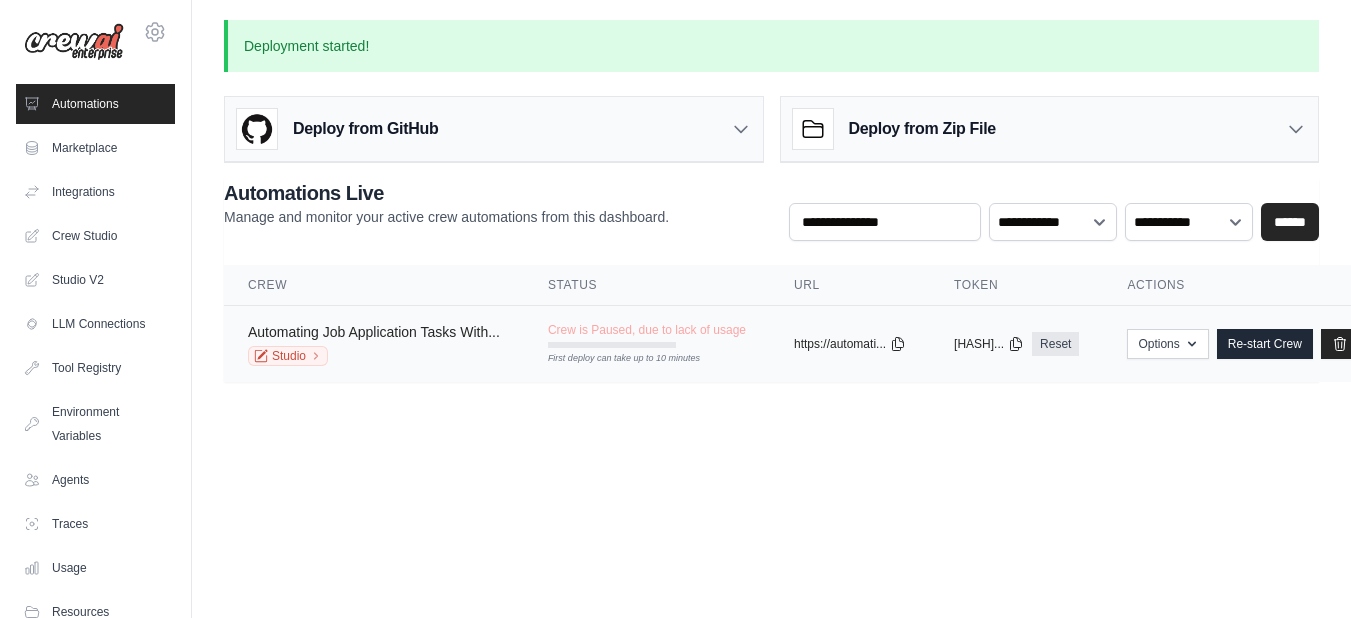 click on "Automating Job Application Tasks With..." at bounding box center (374, 332) 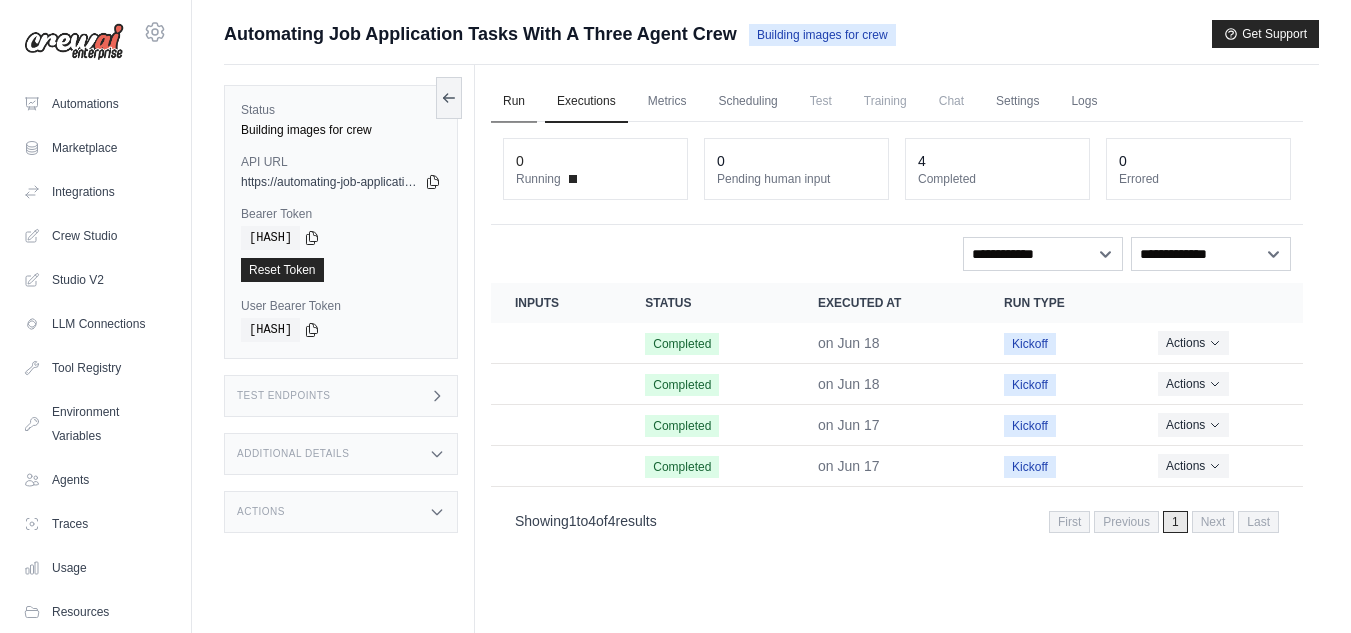 click on "Run" at bounding box center (514, 102) 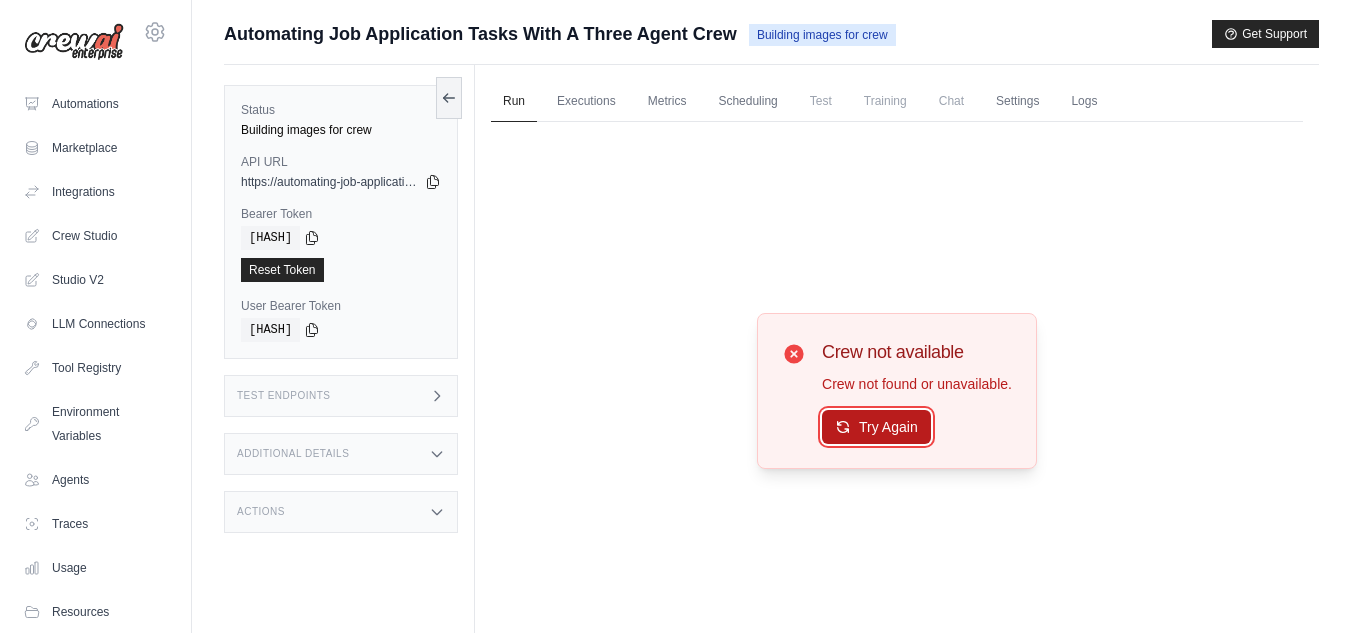 click 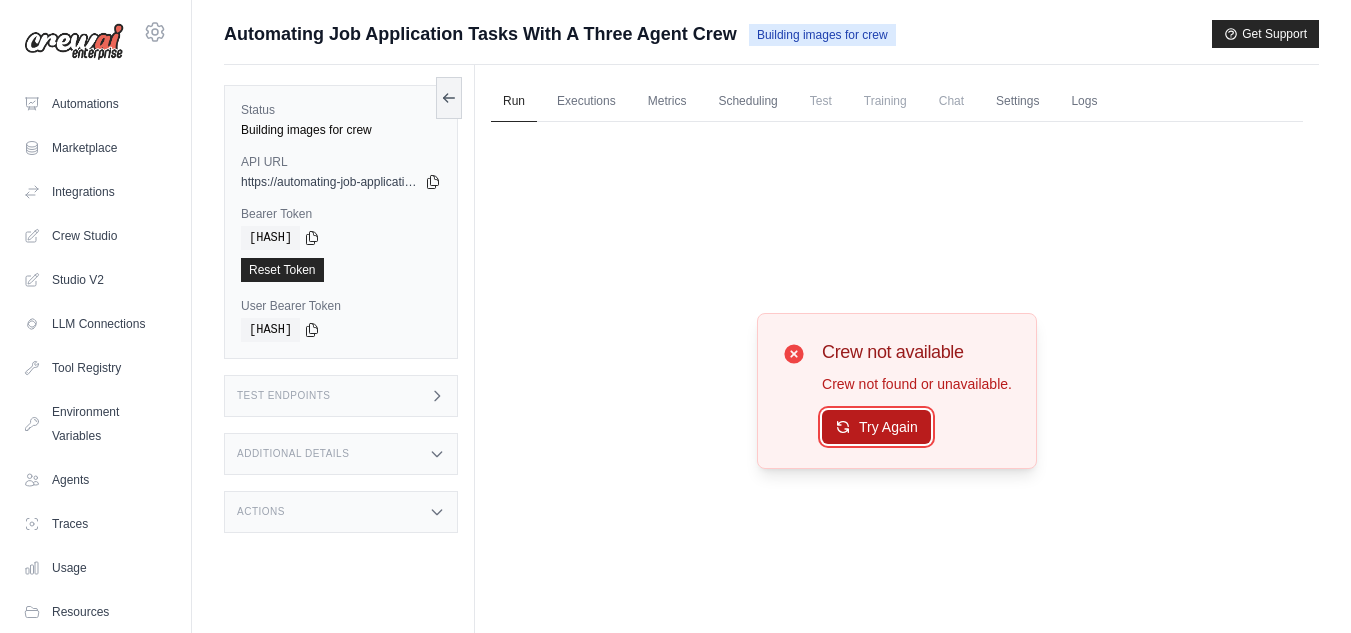 click on "Try Again" at bounding box center [876, 427] 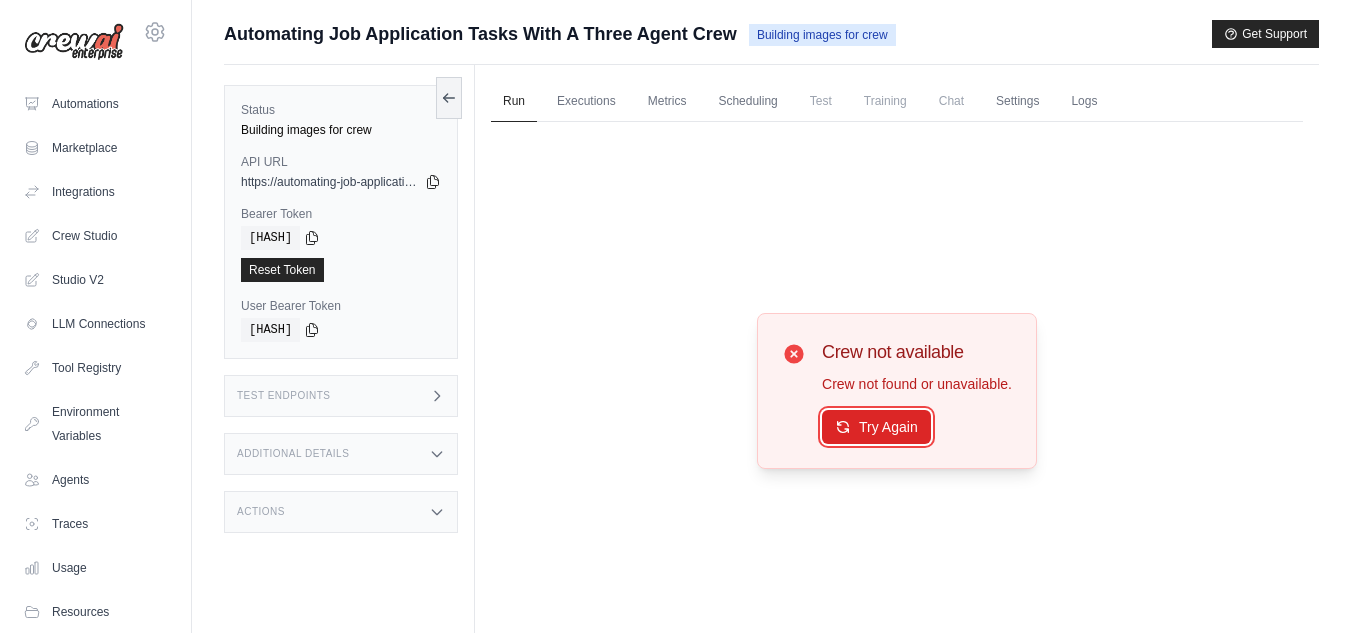 click on "Try Again" at bounding box center (876, 427) 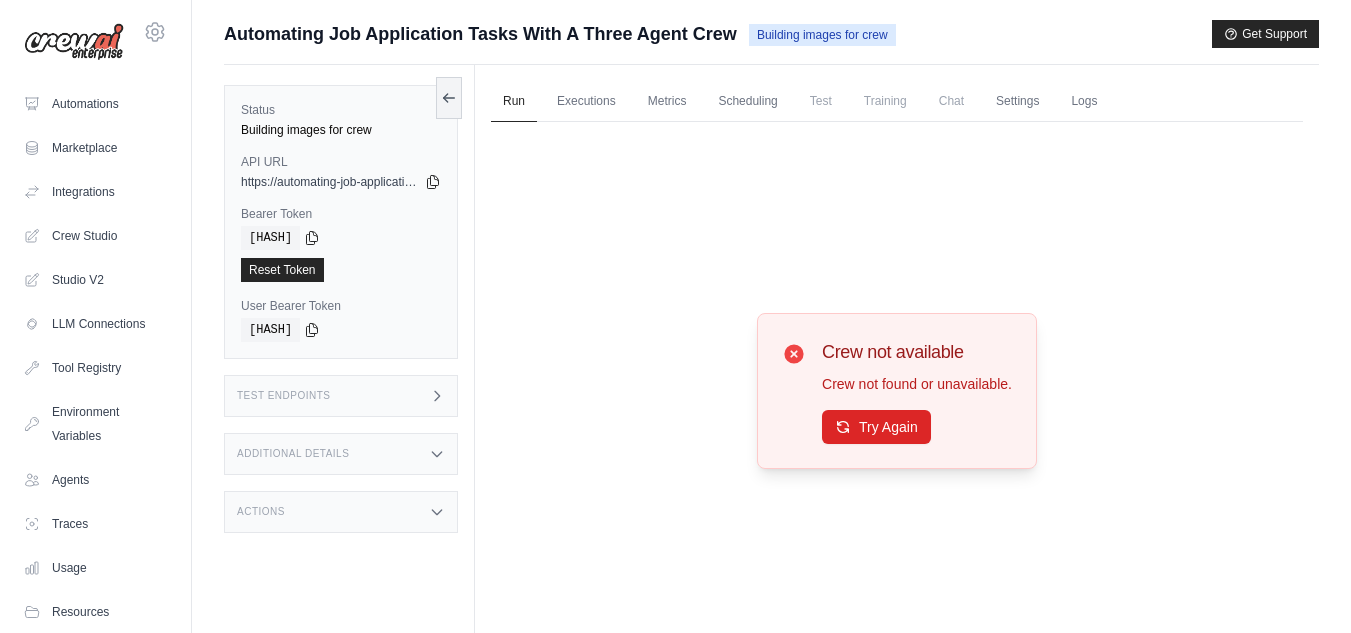 click on "copied" at bounding box center (270, 258) 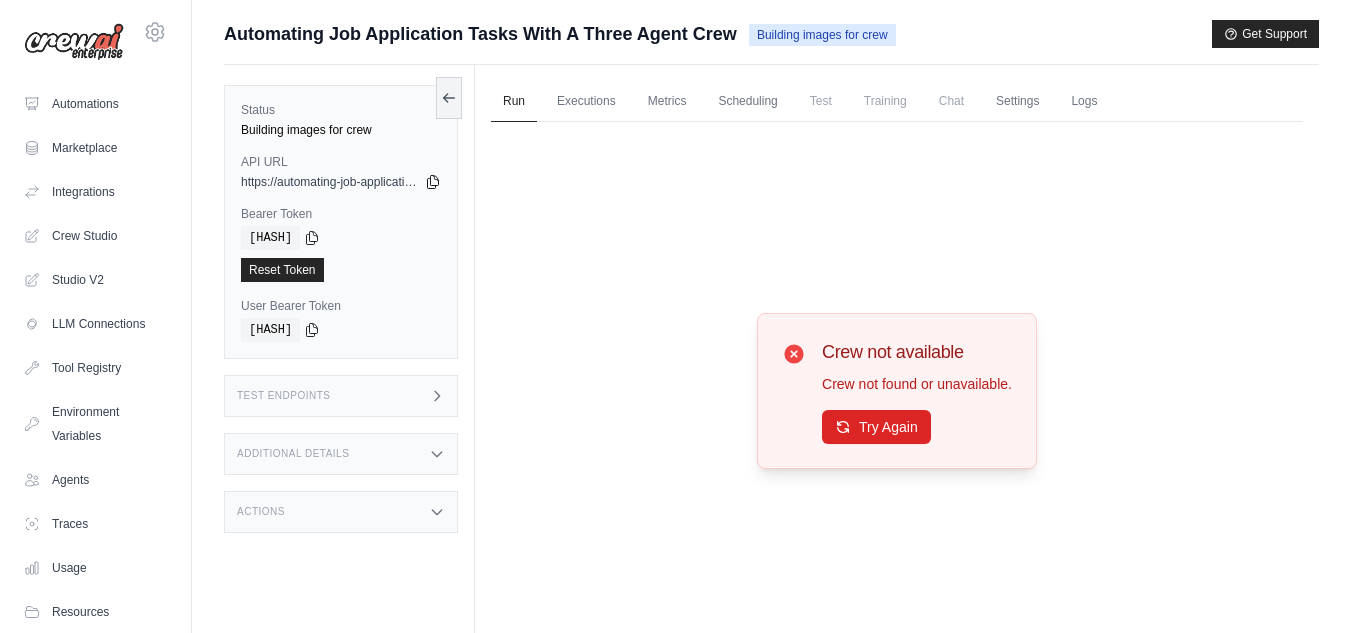 click 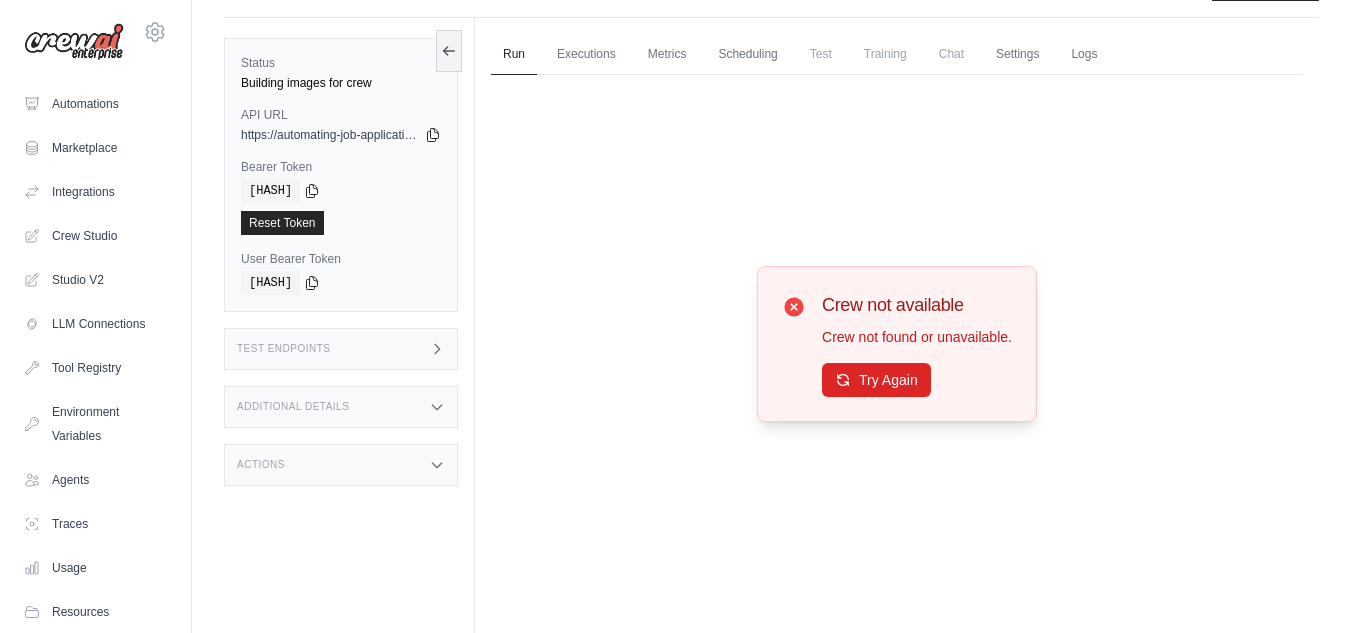 scroll, scrollTop: 85, scrollLeft: 0, axis: vertical 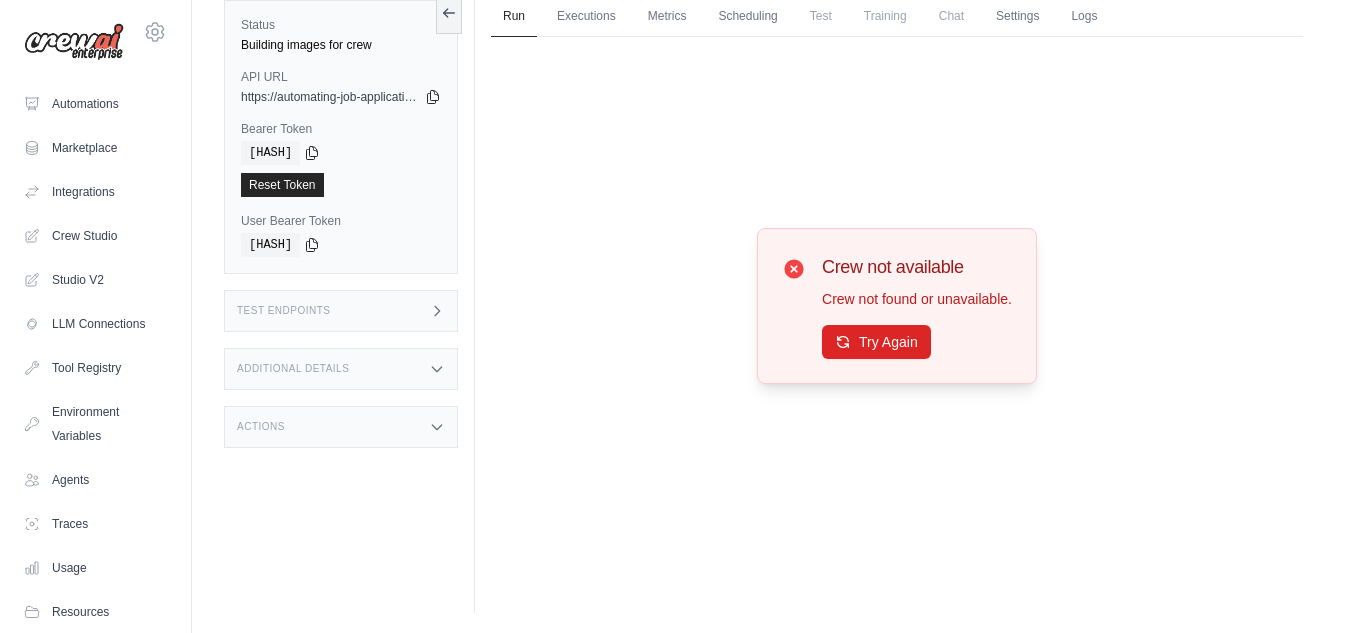 click 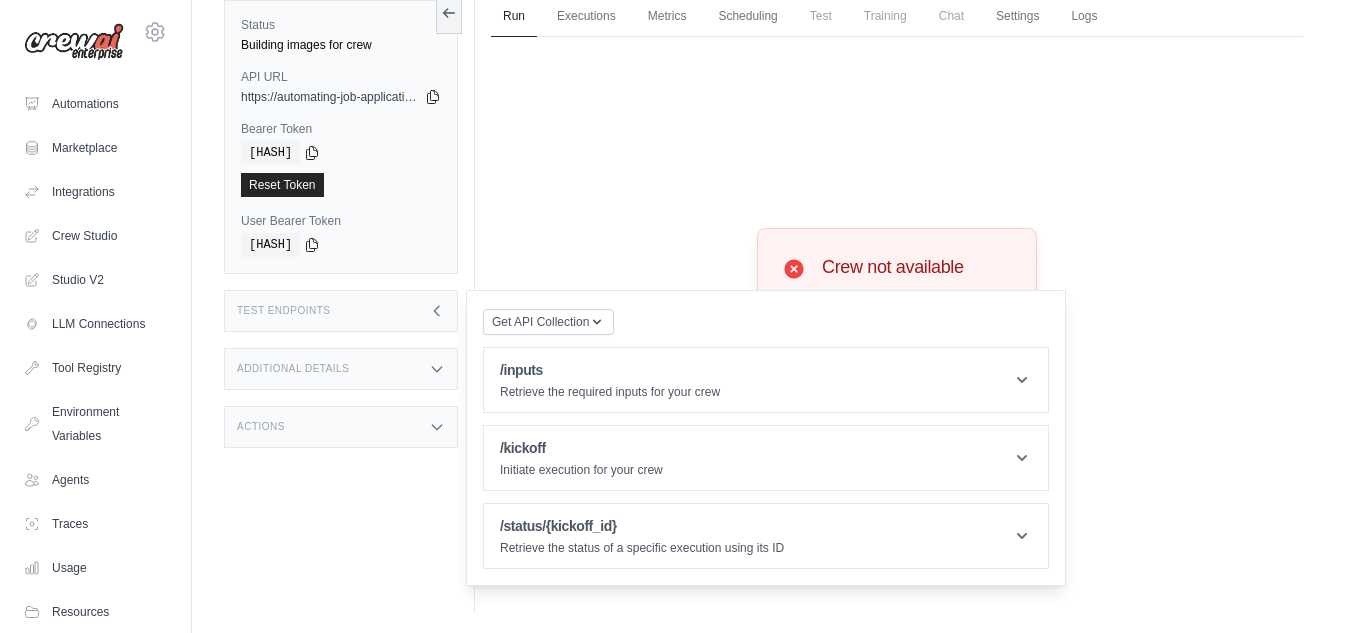 click on "Additional Details" at bounding box center (341, 369) 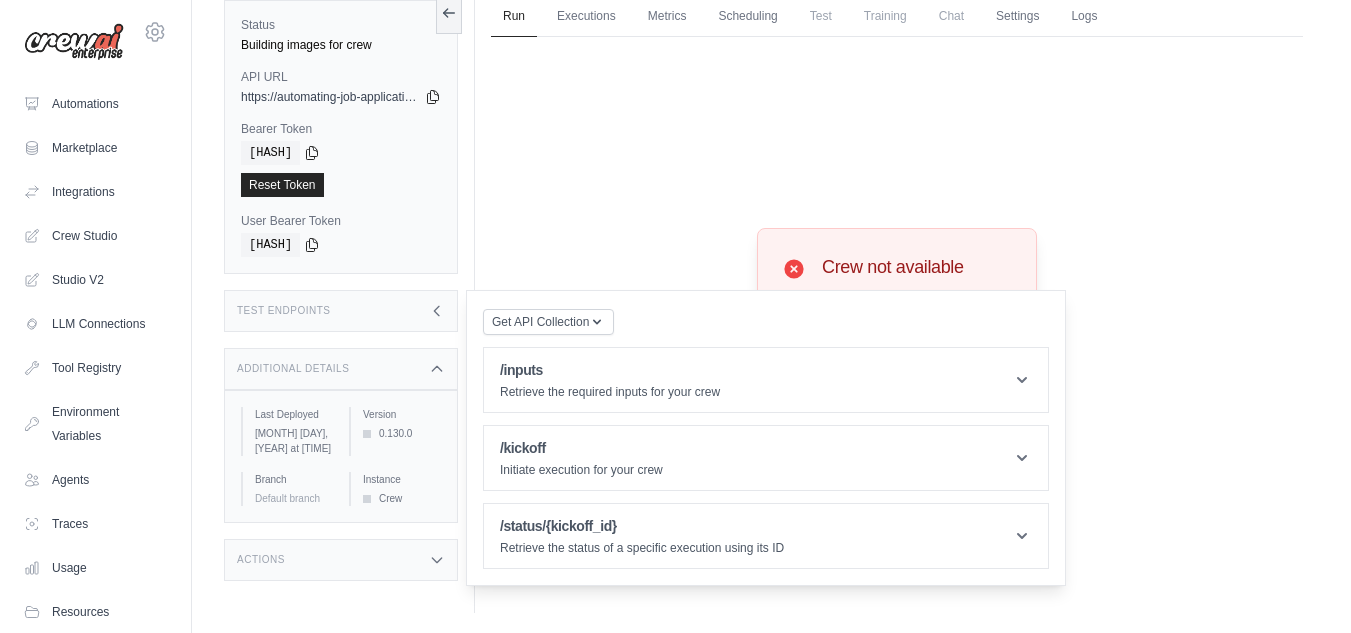 click on "Additional Details" at bounding box center [341, 369] 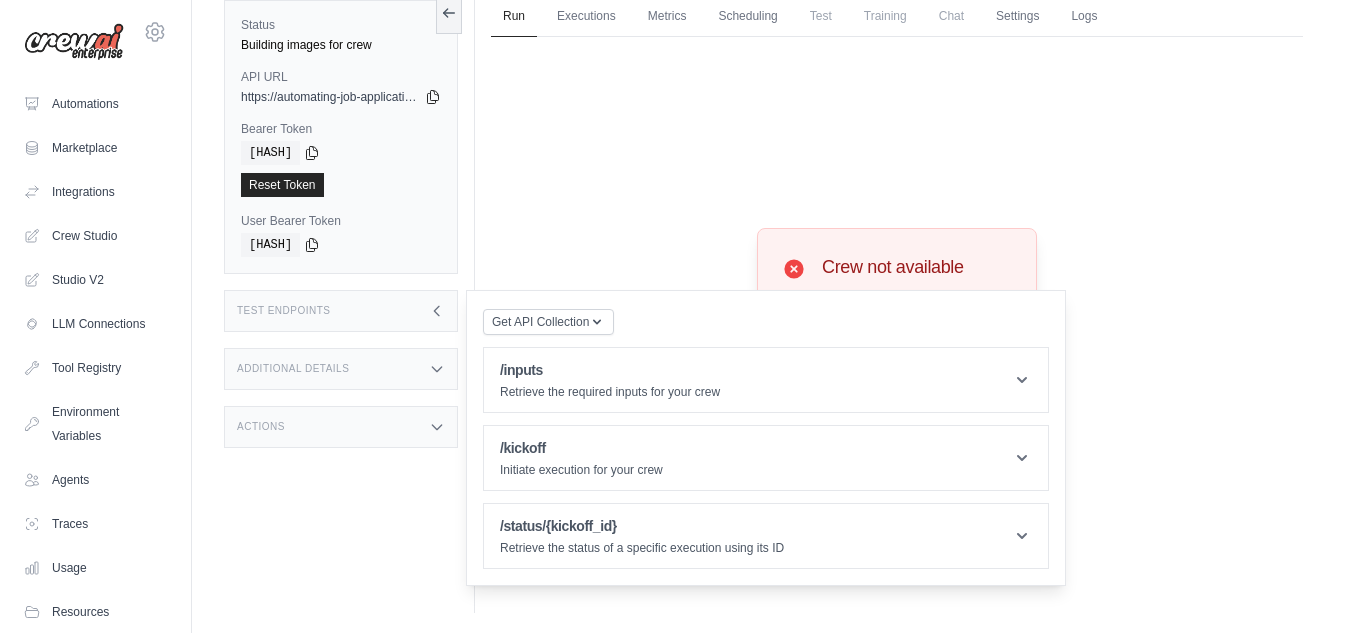 click 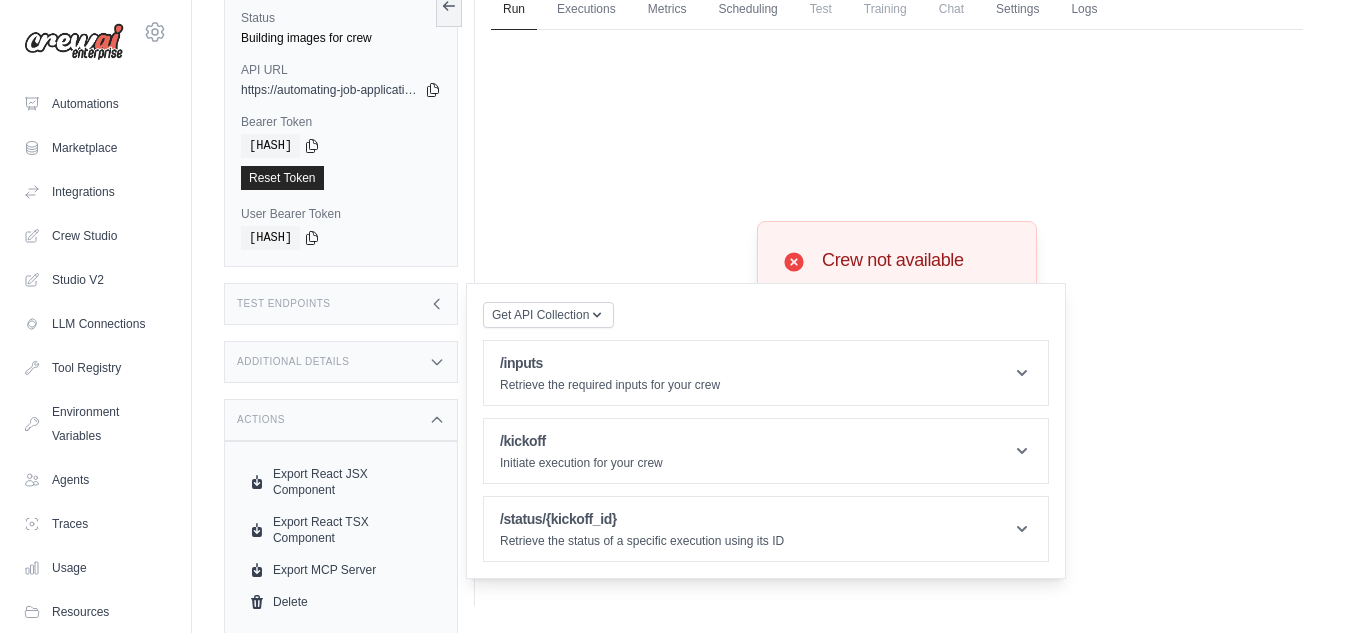 scroll, scrollTop: 94, scrollLeft: 0, axis: vertical 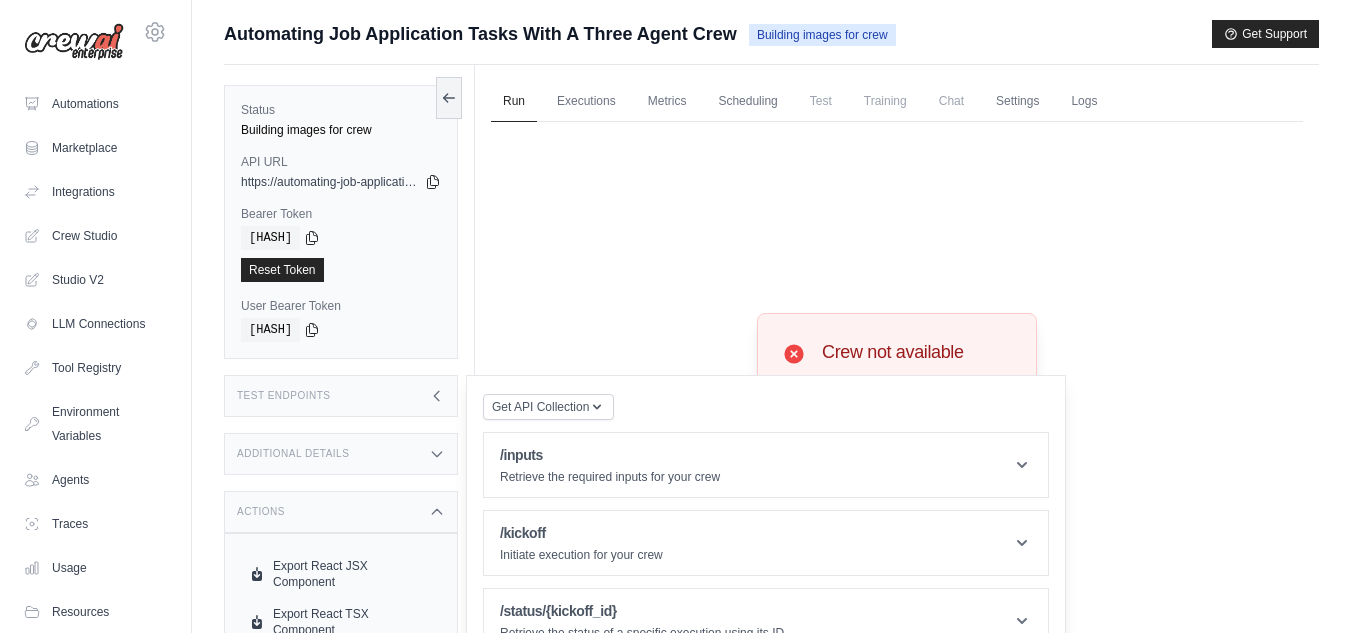 click on "Building images for crew" at bounding box center (822, 35) 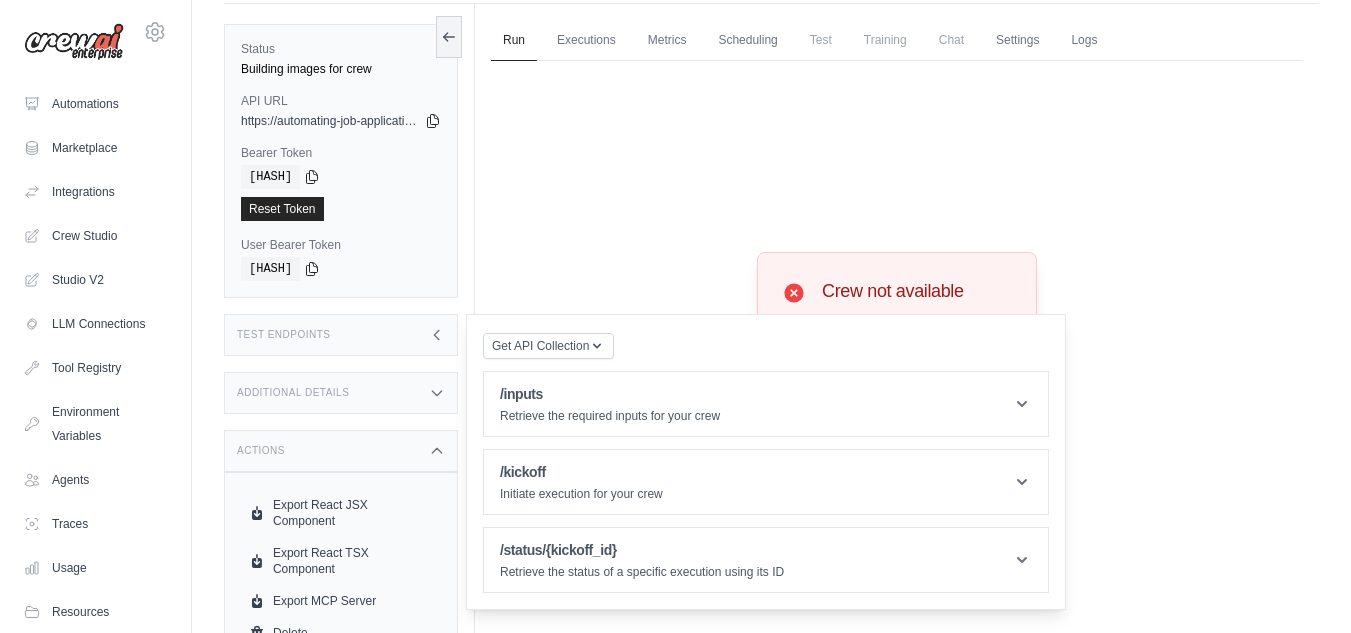 scroll, scrollTop: 94, scrollLeft: 0, axis: vertical 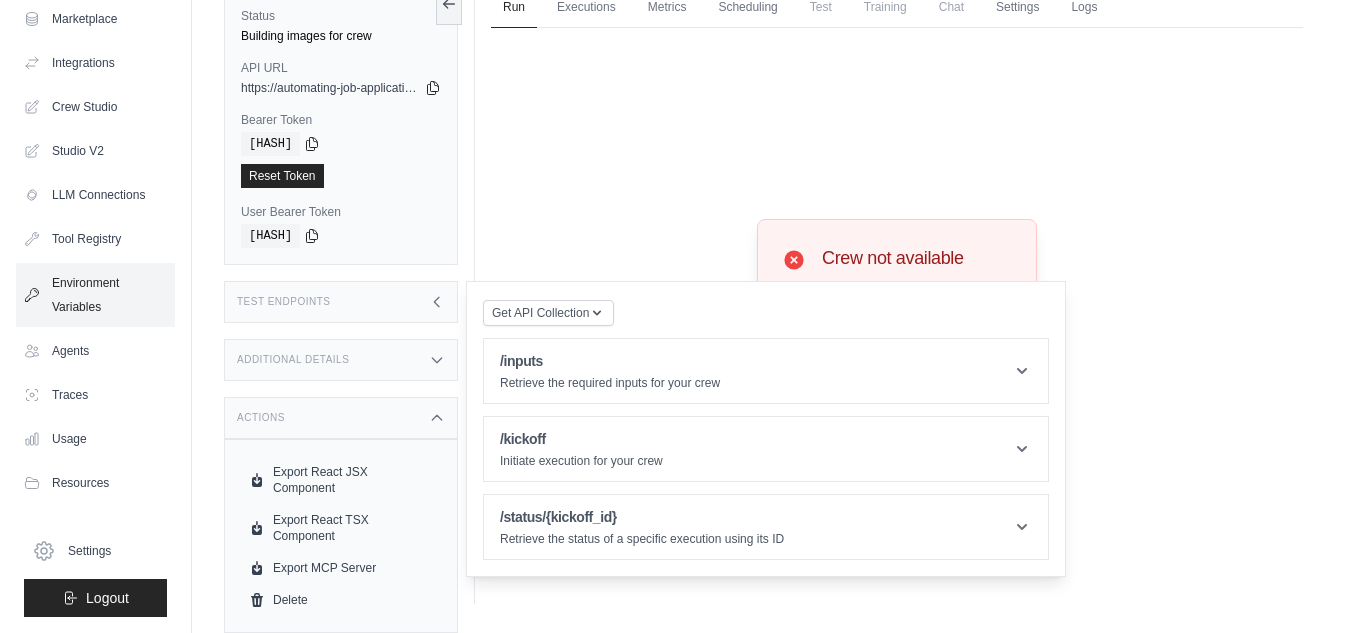 click on "Usage" at bounding box center (95, 439) 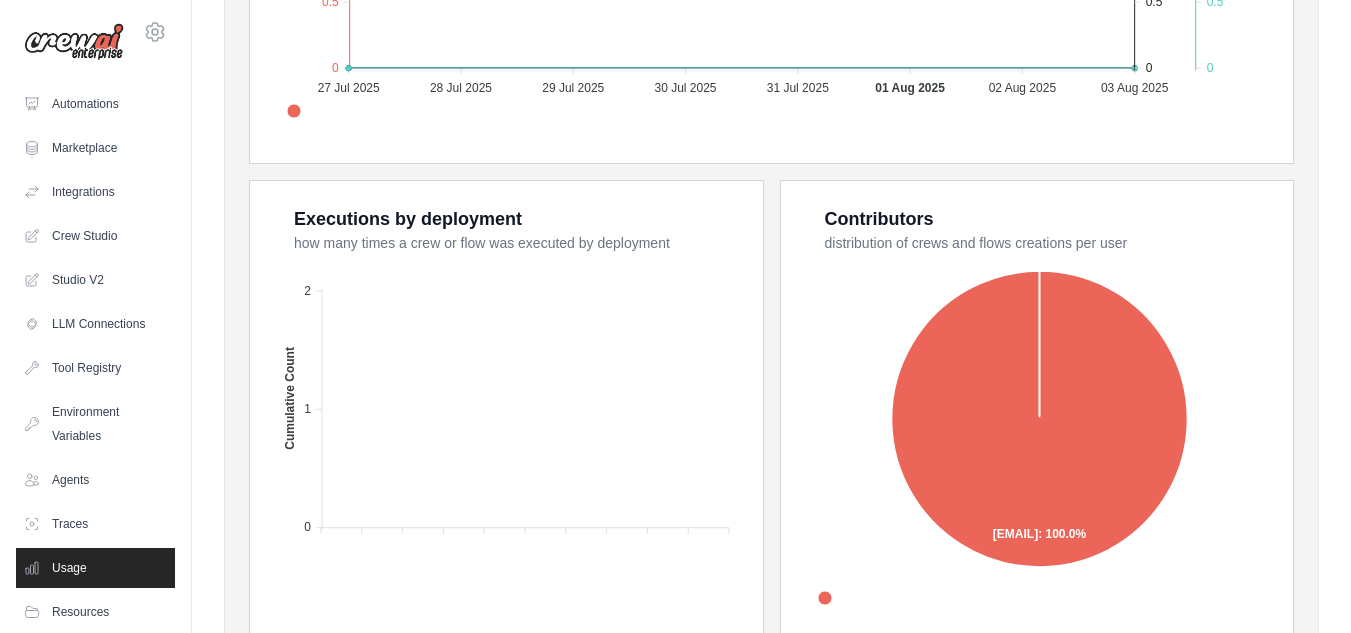 scroll, scrollTop: 517, scrollLeft: 0, axis: vertical 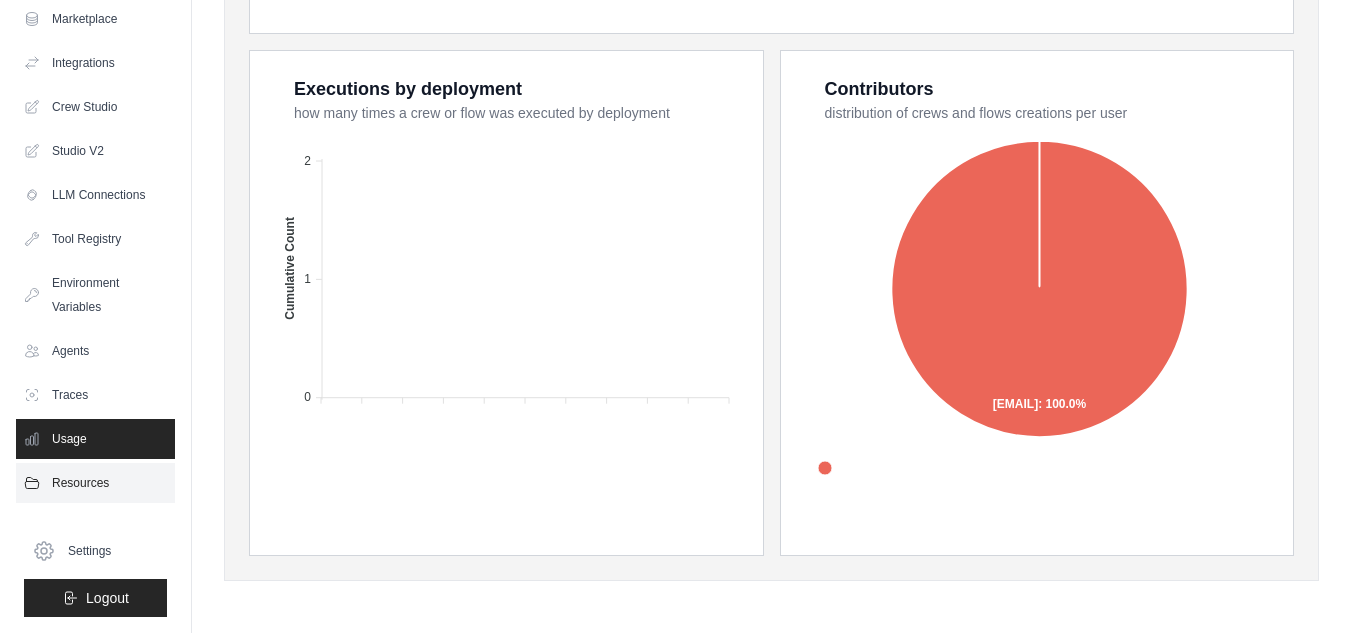 click on "Resources" at bounding box center [95, 483] 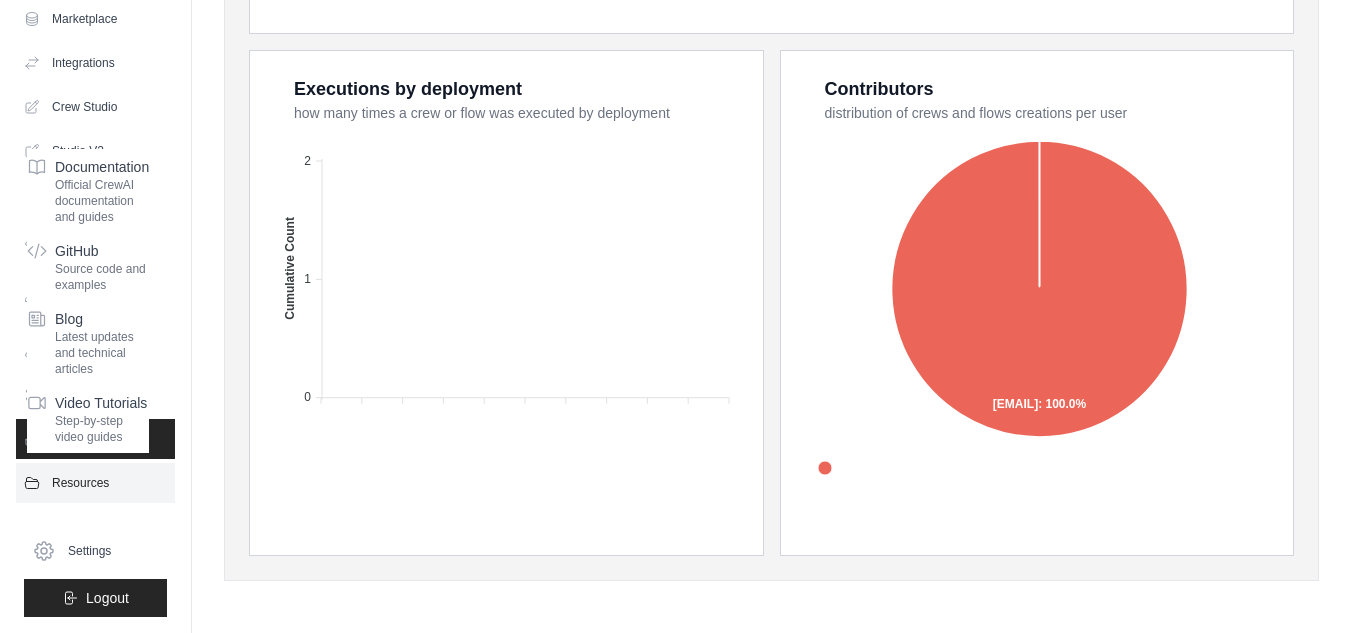 click on "Resources" at bounding box center [95, 483] 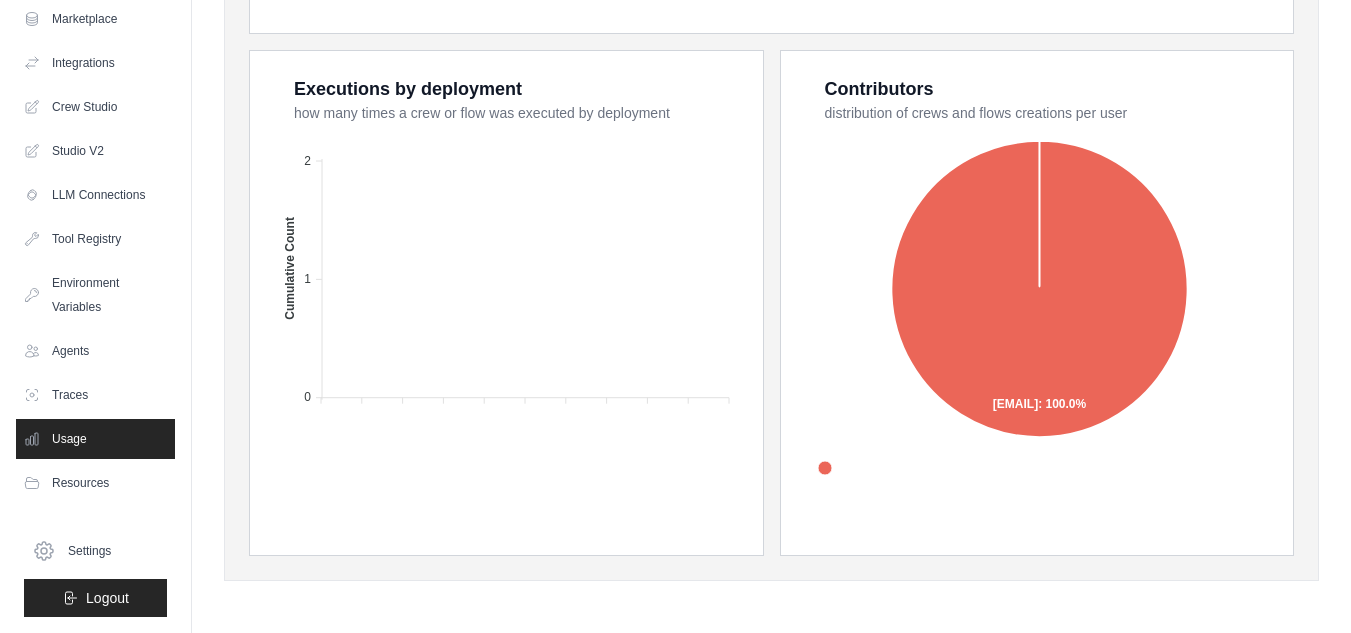 scroll, scrollTop: 0, scrollLeft: 0, axis: both 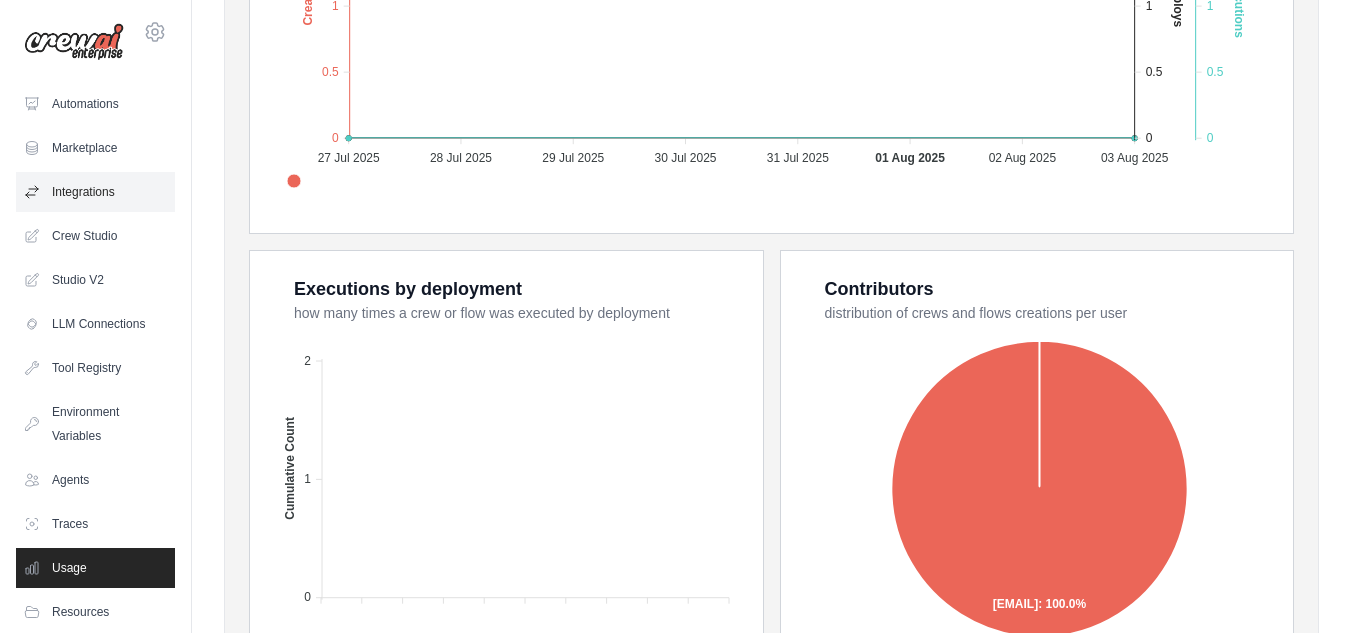 click on "Integrations" at bounding box center (95, 192) 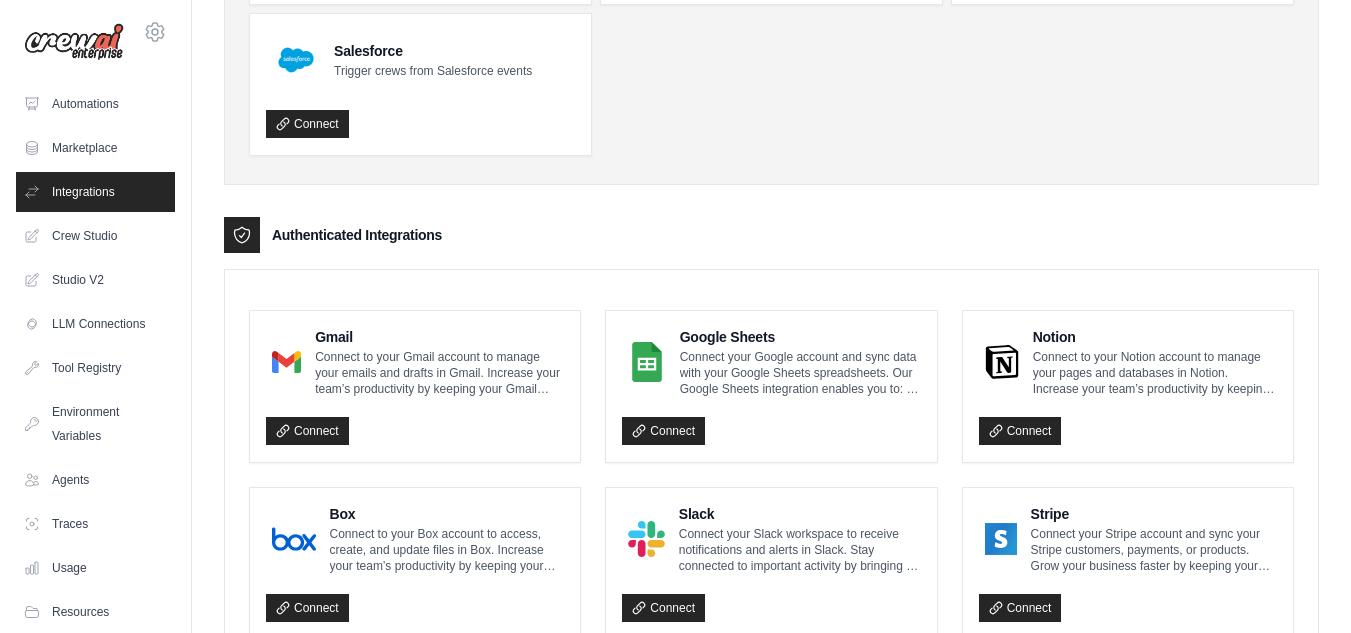 scroll, scrollTop: 500, scrollLeft: 0, axis: vertical 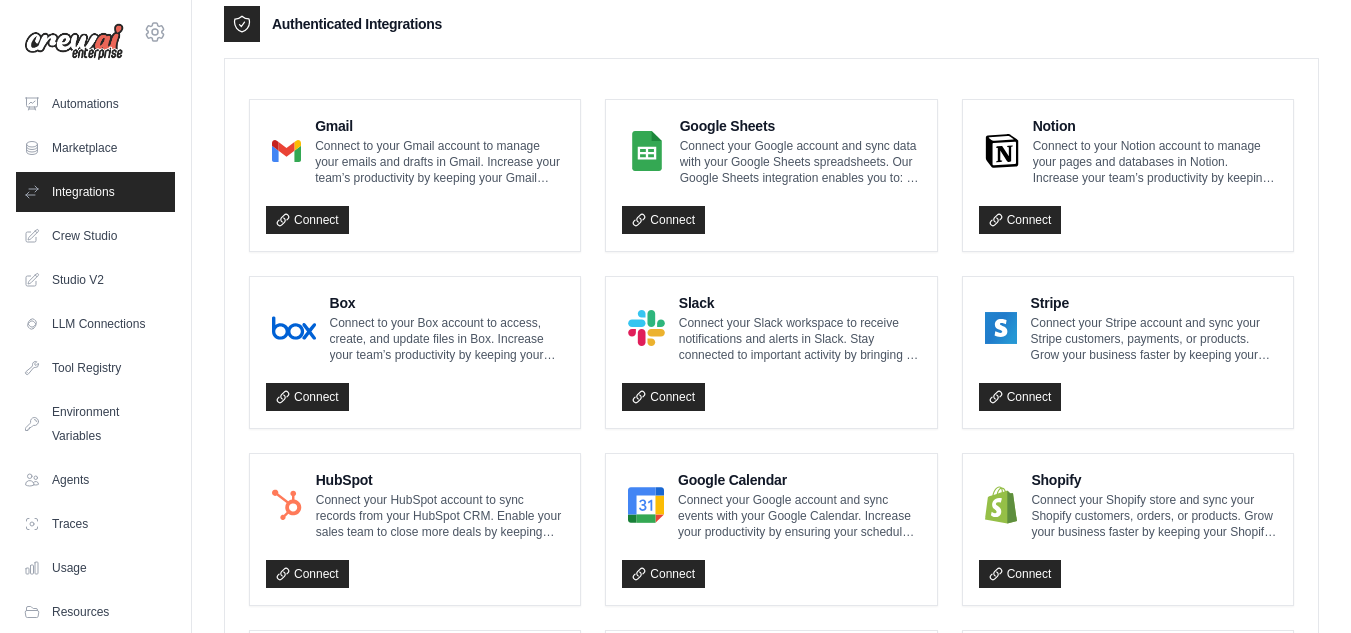 click on "Connect to your Gmail account to manage your emails and drafts in Gmail. Increase your team’s productivity by keeping your Gmail account up to date - without manual data entry.
Our Gmail integration enables you to:
• Send email and drafts from your Gmail account
• Read and extract data from incoming emails in your Gmail account inbox
• Receive notifications upon receiving mail in your Gmail account inbox" at bounding box center (439, 162) 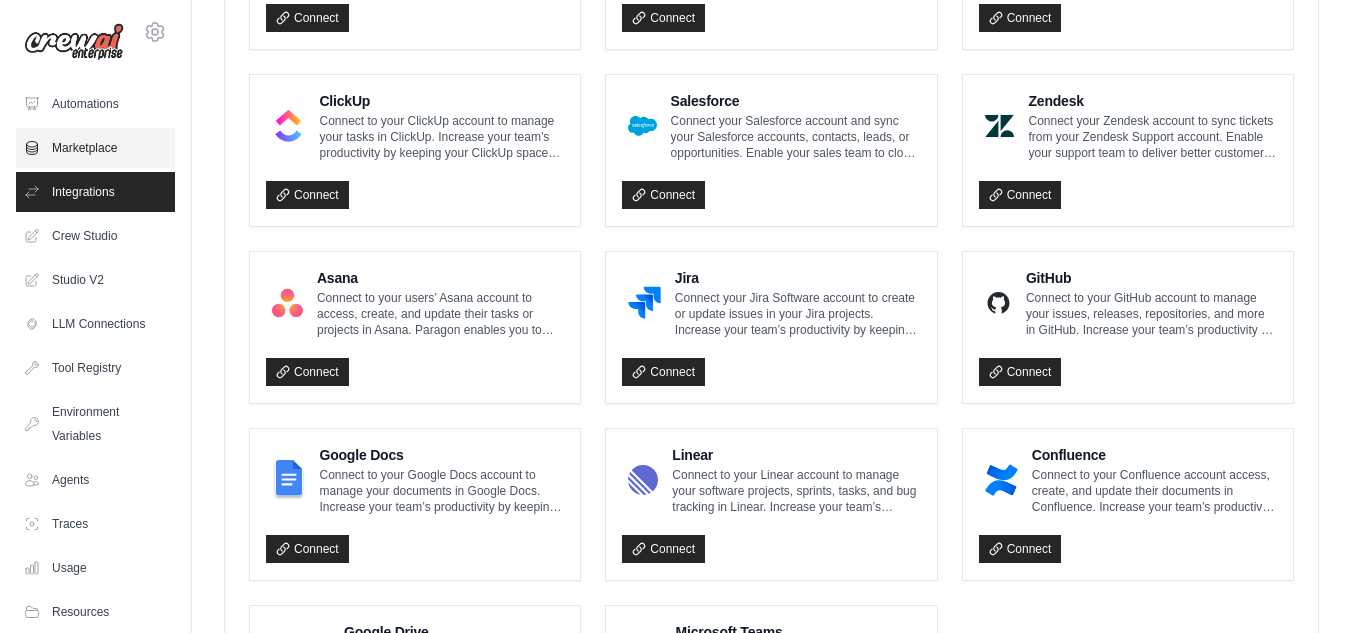scroll, scrollTop: 1050, scrollLeft: 0, axis: vertical 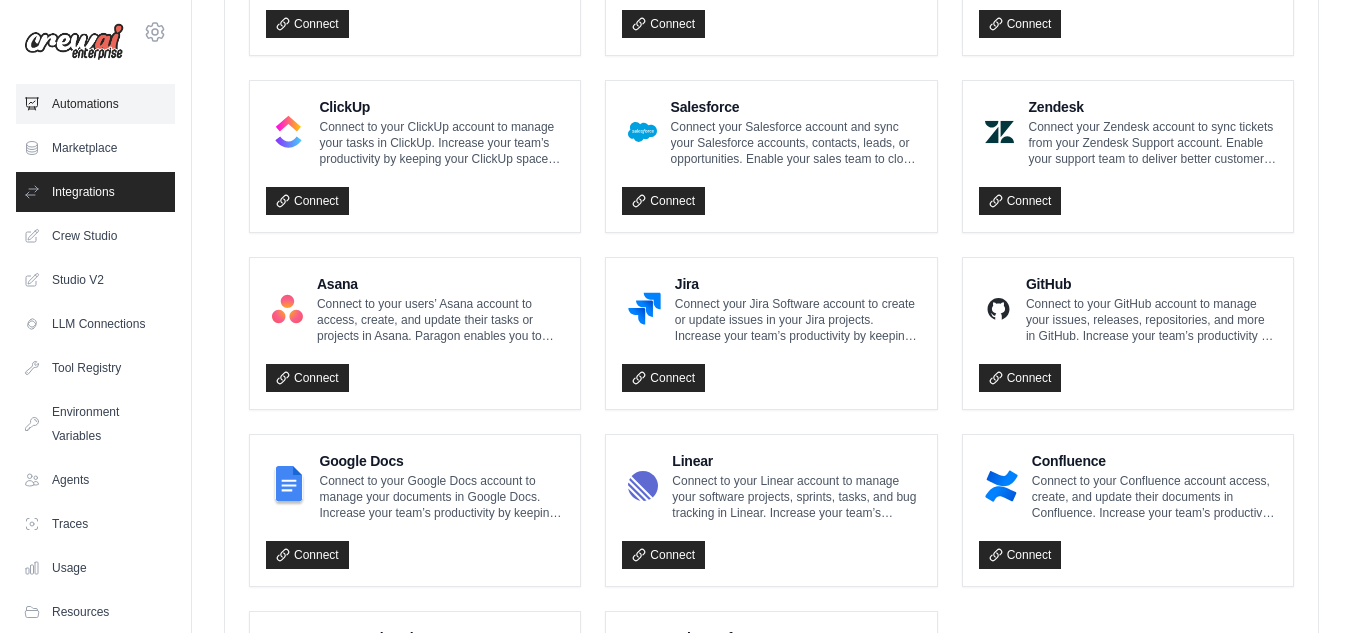 click on "Automations" at bounding box center (95, 104) 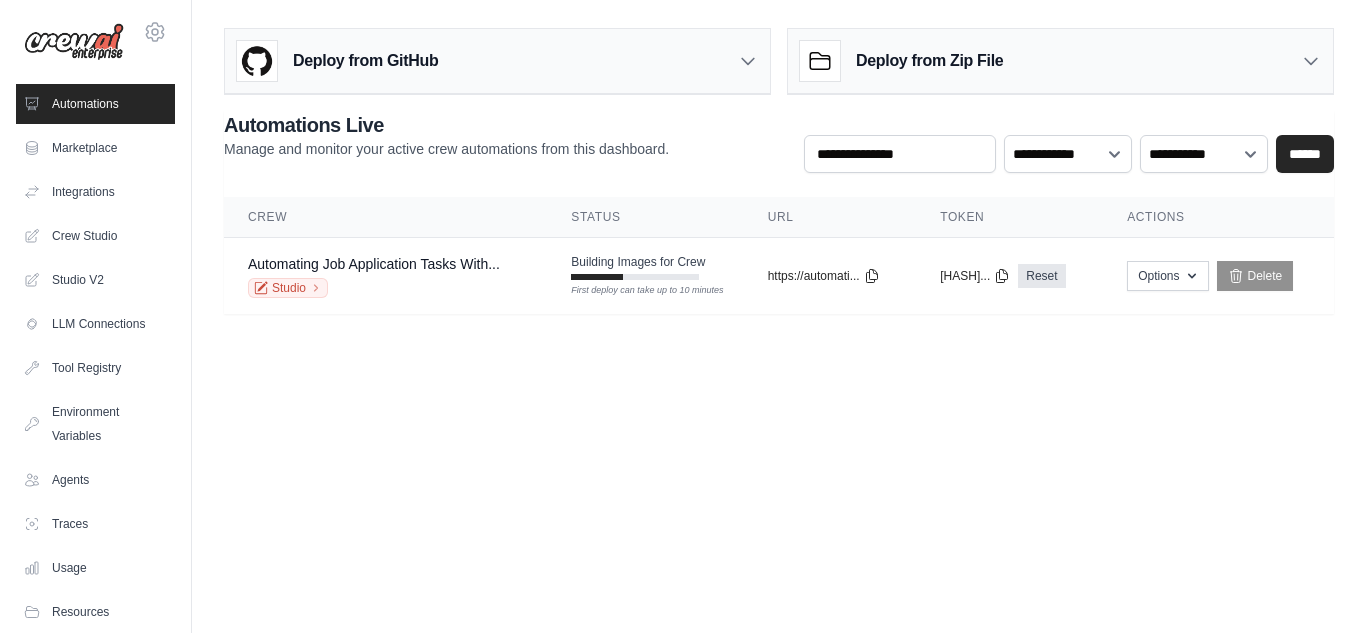 click on "Deploy from GitHub" at bounding box center [497, 61] 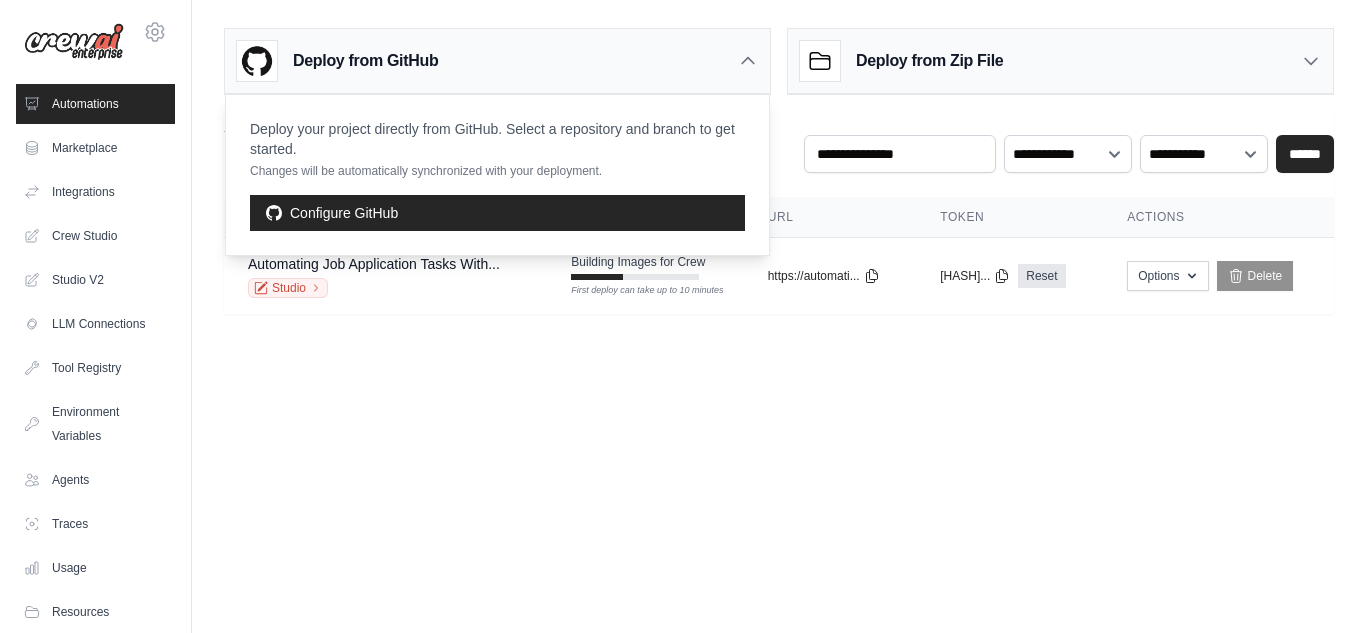 click on "[EMAIL]
Settings
Automations
Marketplace
Integrations" at bounding box center [683, 316] 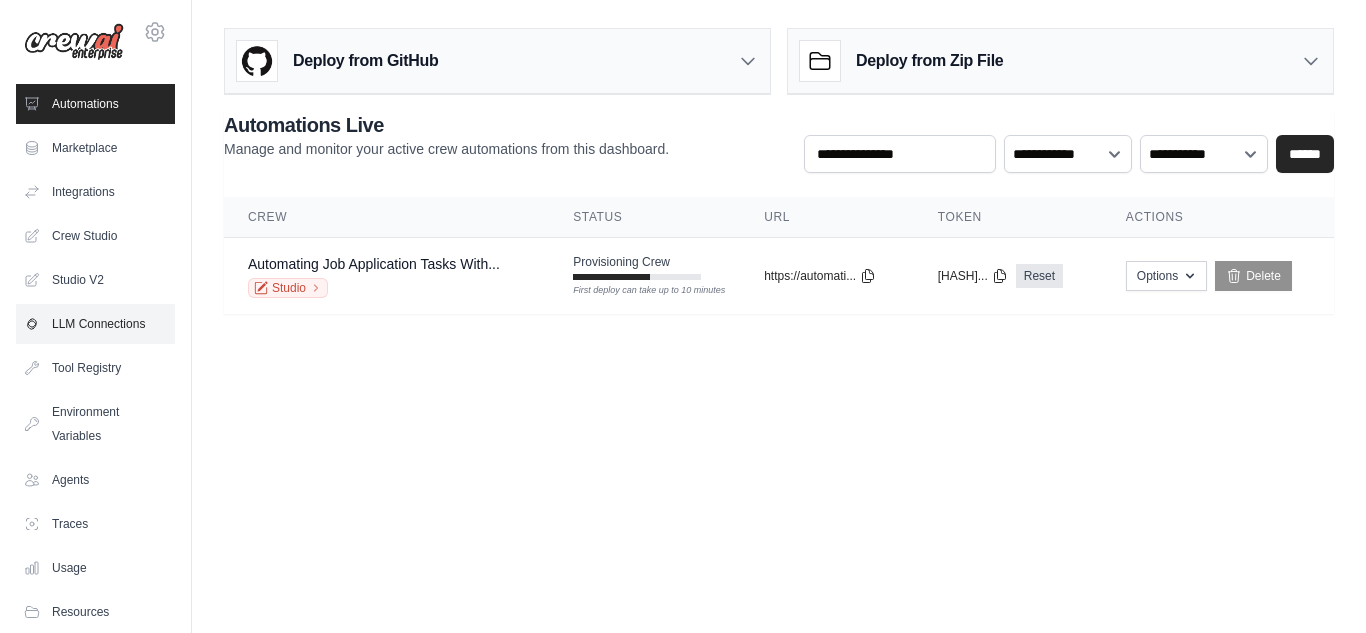 click on "LLM Connections" at bounding box center (95, 324) 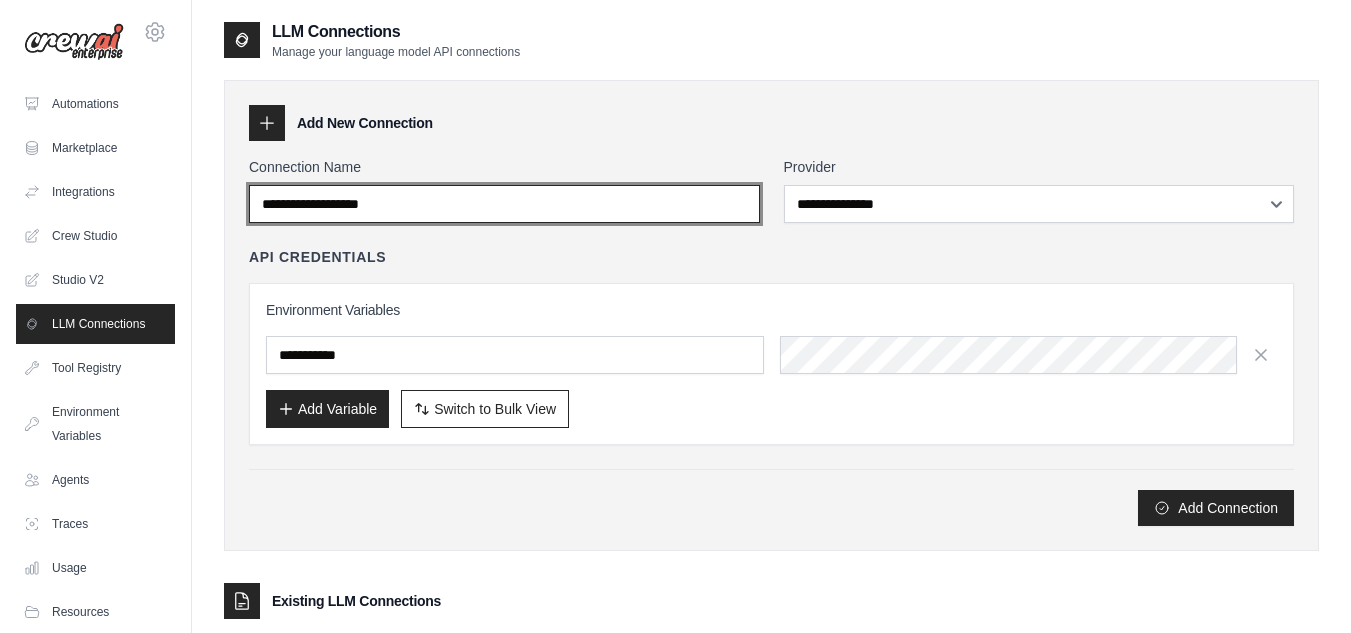 click on "Connection Name" at bounding box center (504, 204) 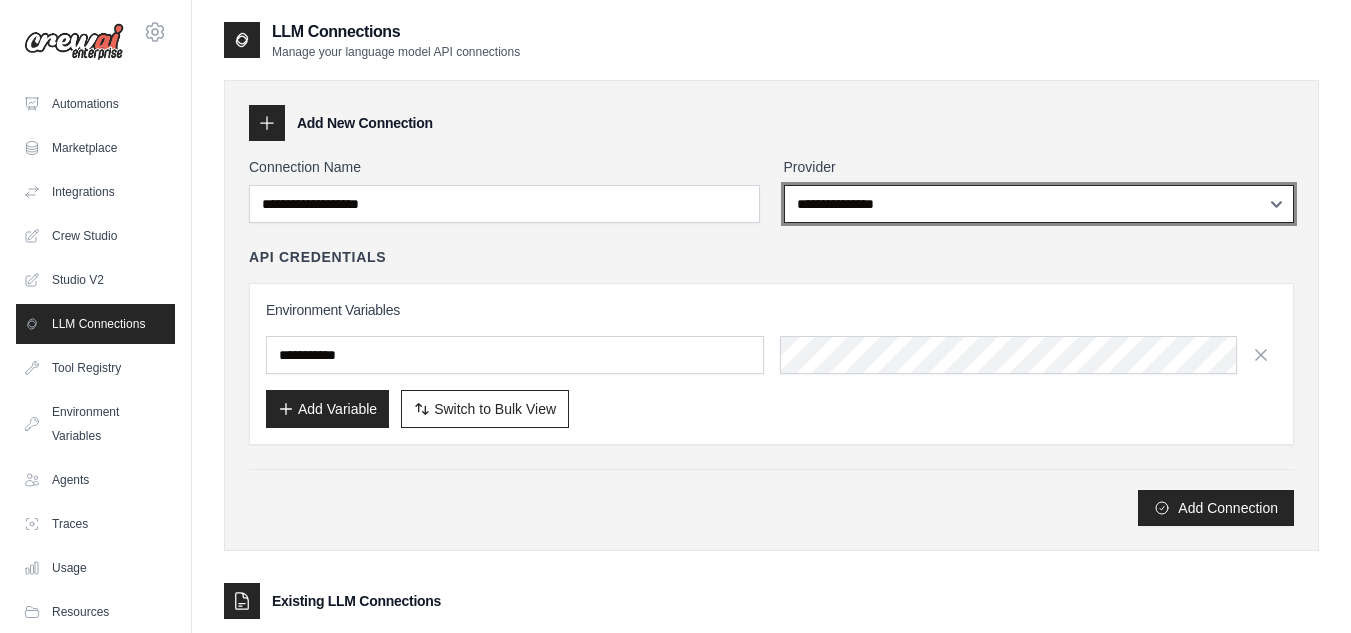 click on "**********" at bounding box center (1039, 204) 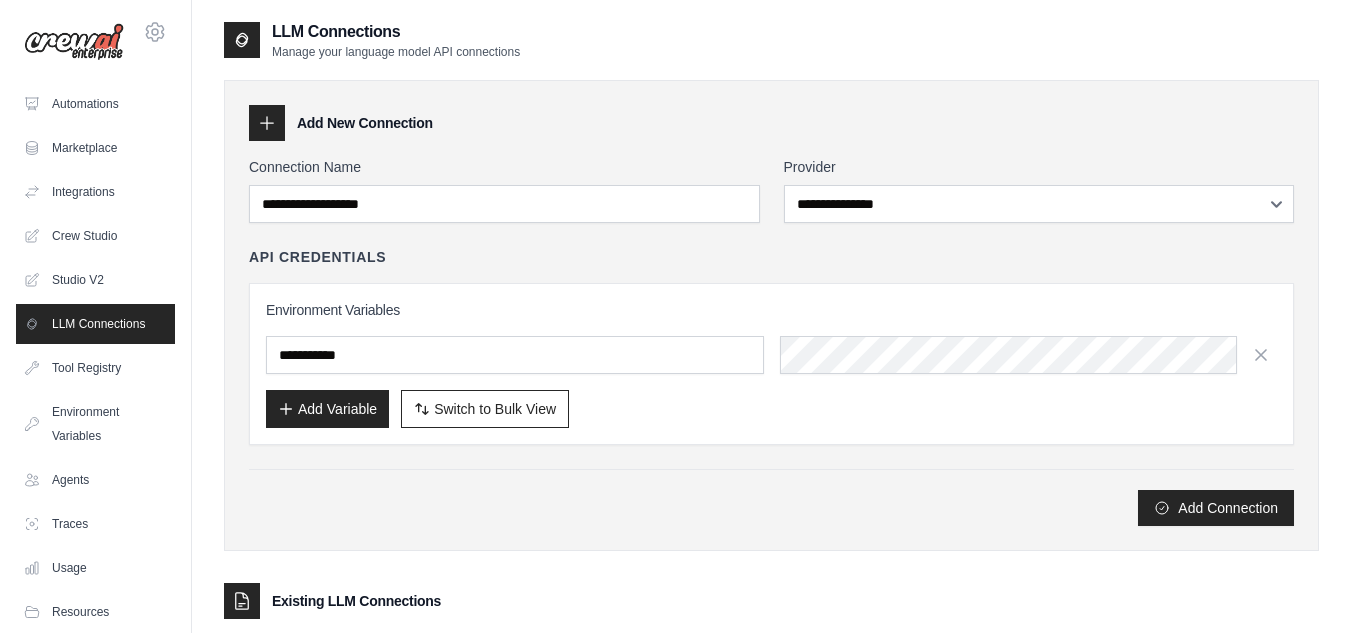 click on "Add Connection" at bounding box center [771, 508] 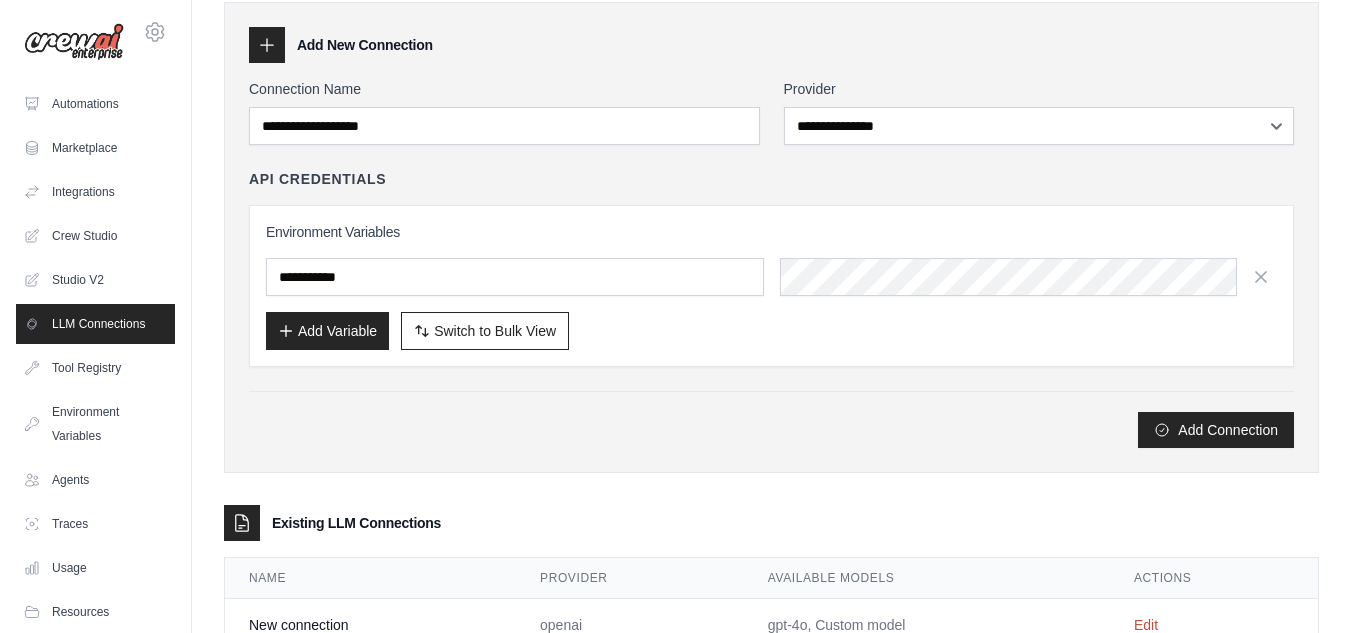 scroll, scrollTop: 149, scrollLeft: 0, axis: vertical 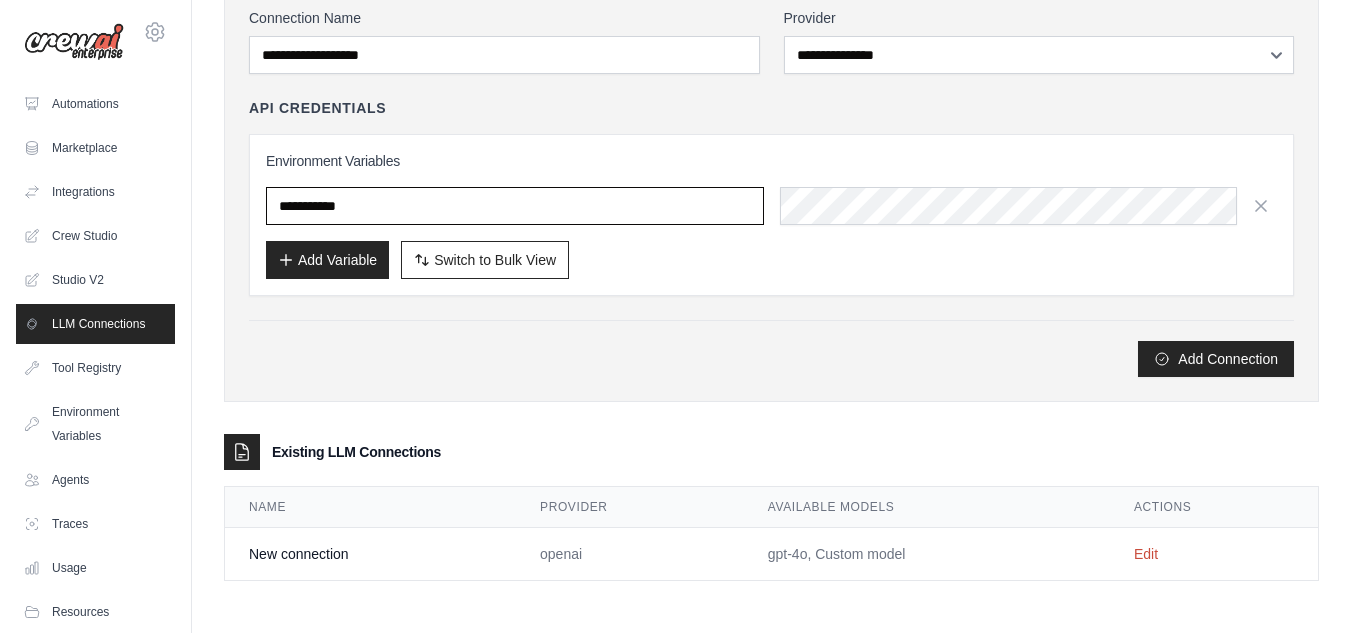 click at bounding box center [515, 206] 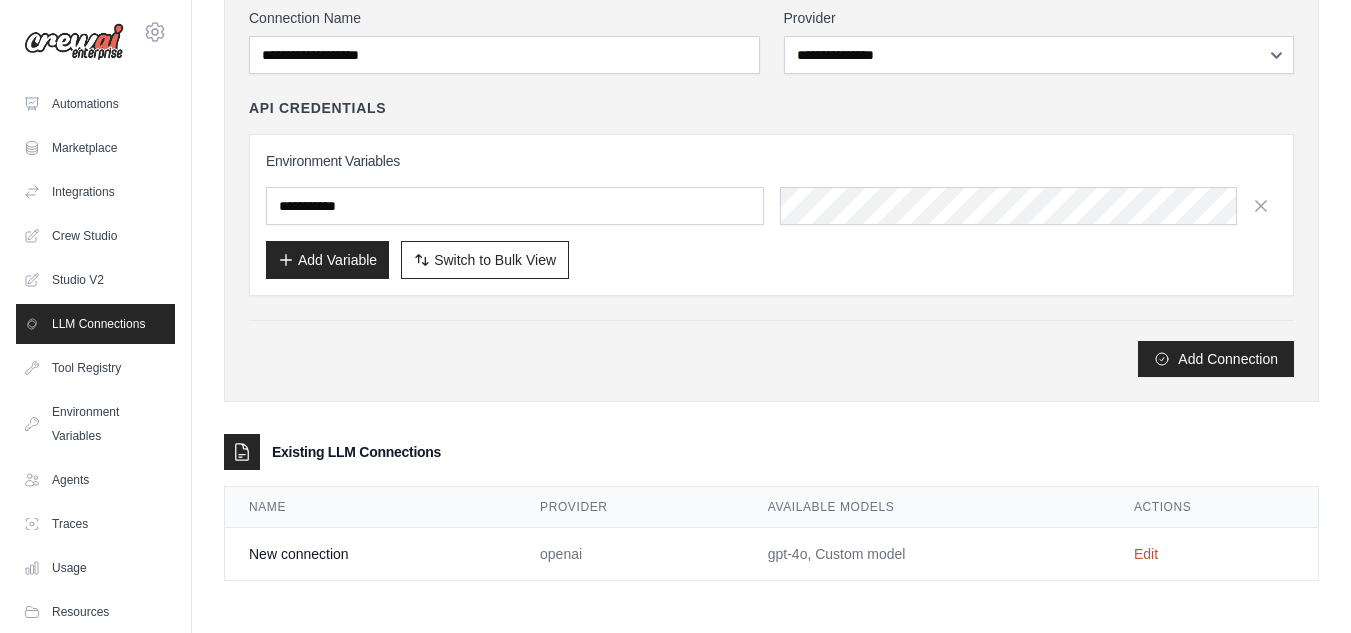 click on "Add Variable
Switch to Bulk View
Switch to Table View" at bounding box center (771, 260) 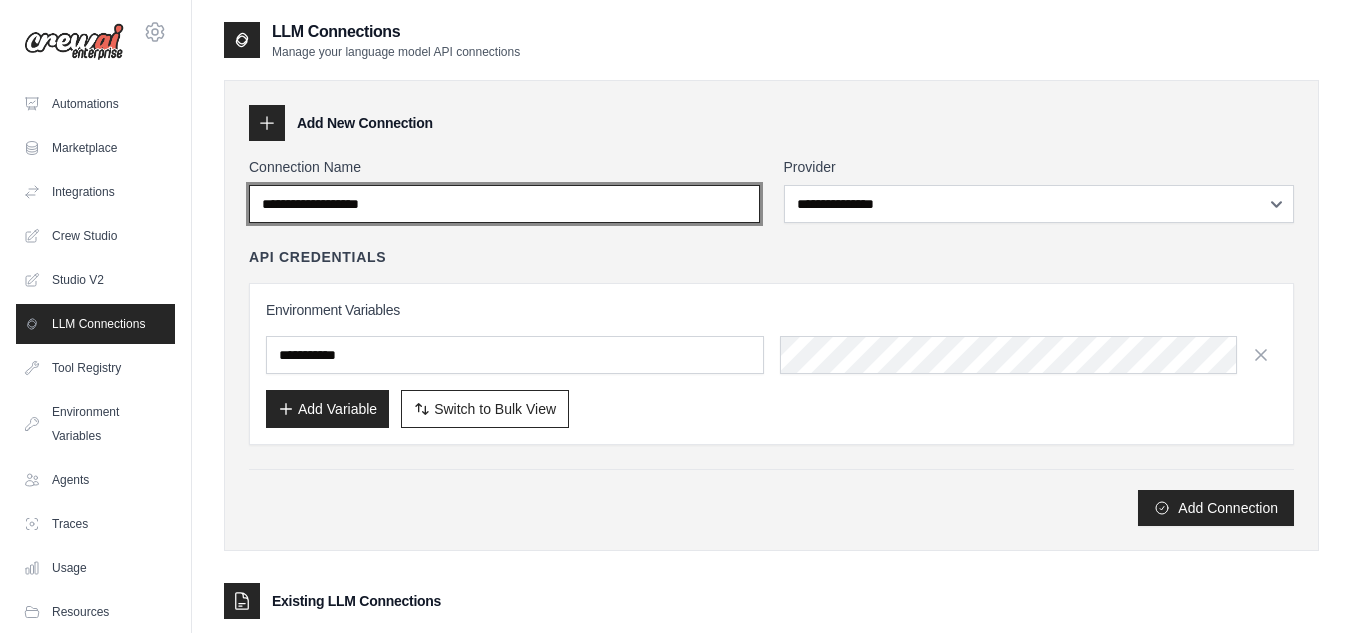 click on "Connection Name" at bounding box center [504, 204] 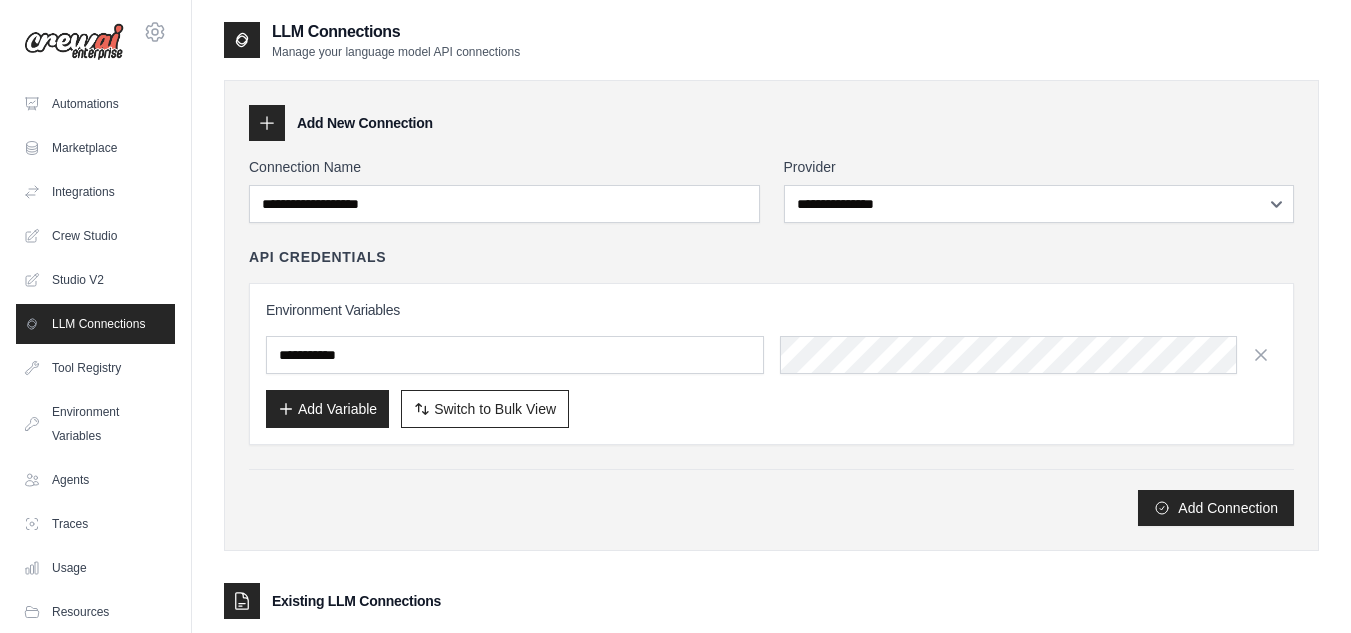 click on "**********" at bounding box center (771, 341) 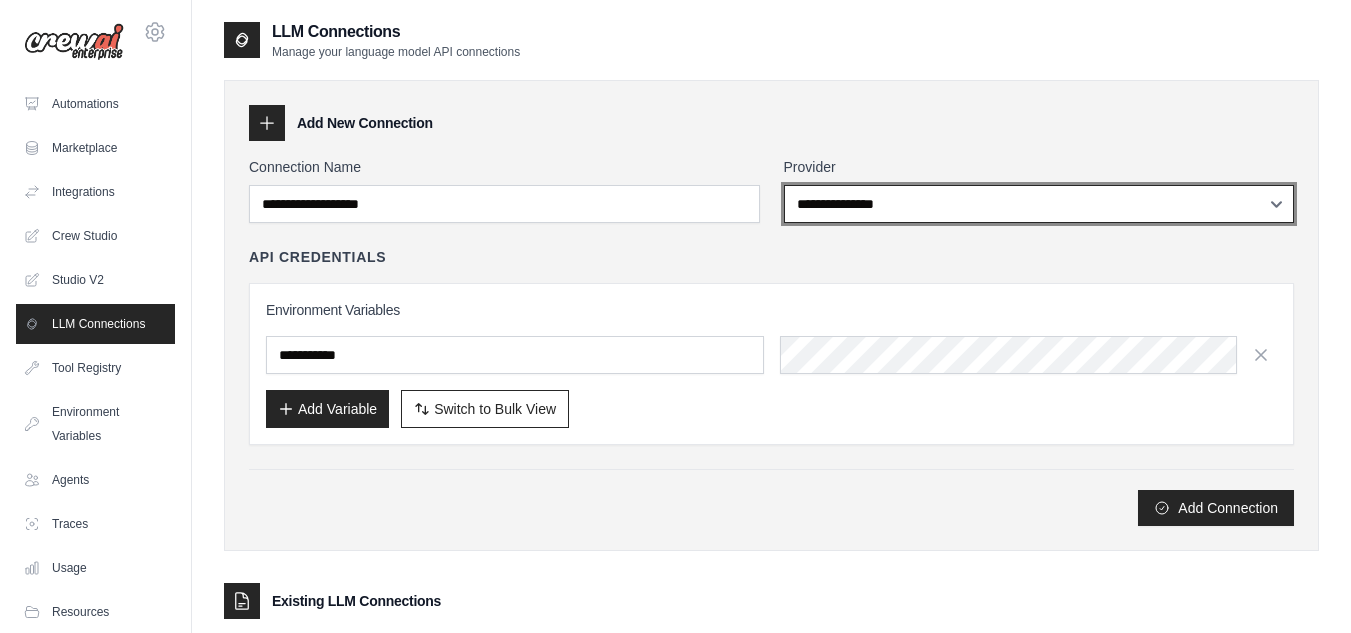 click on "**********" at bounding box center (1039, 204) 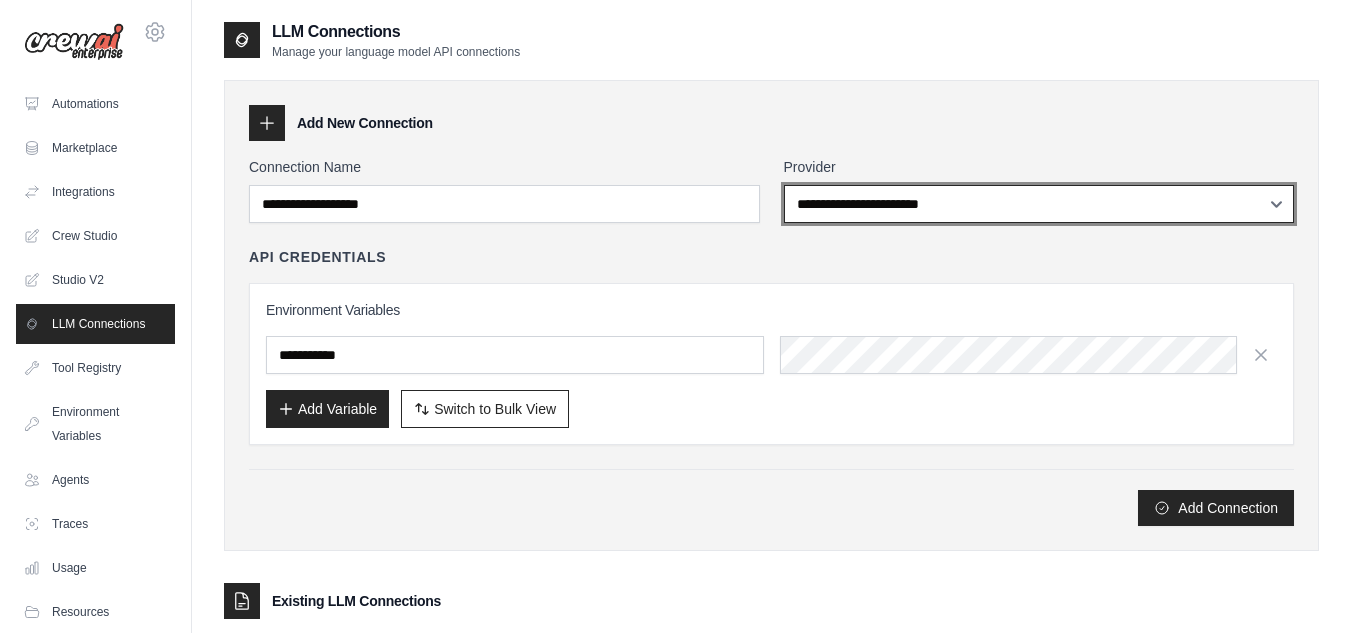 click on "**********" at bounding box center [1039, 204] 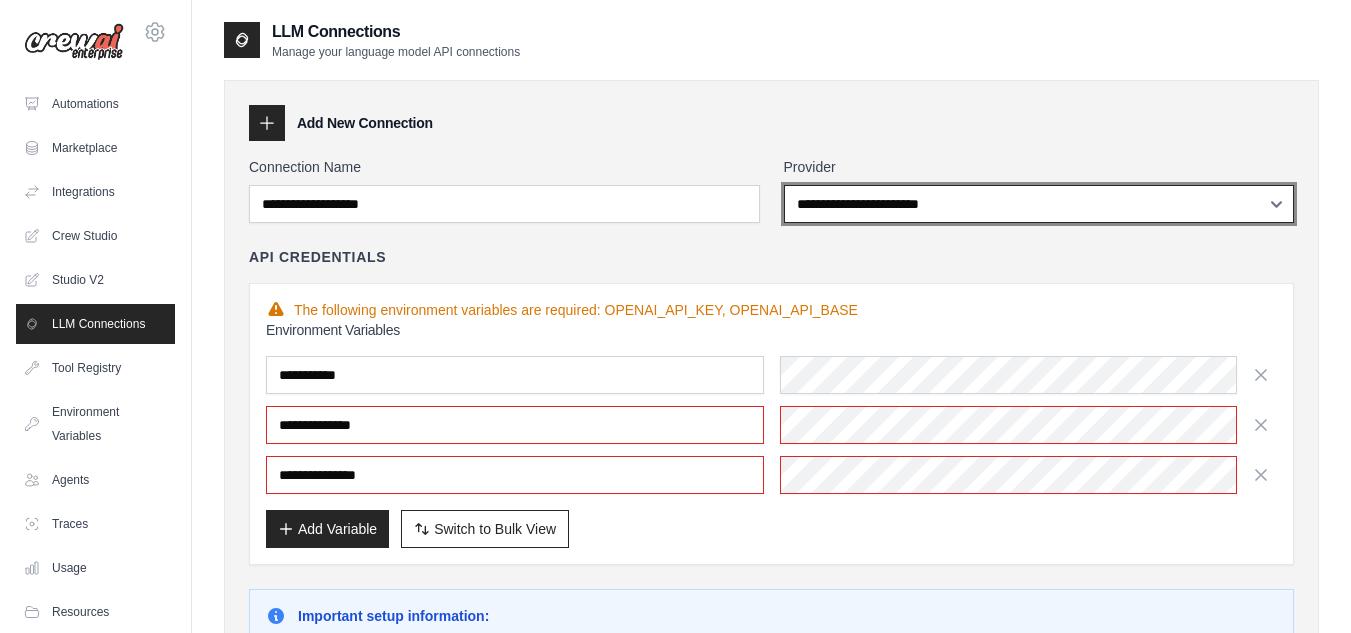 scroll, scrollTop: 100, scrollLeft: 0, axis: vertical 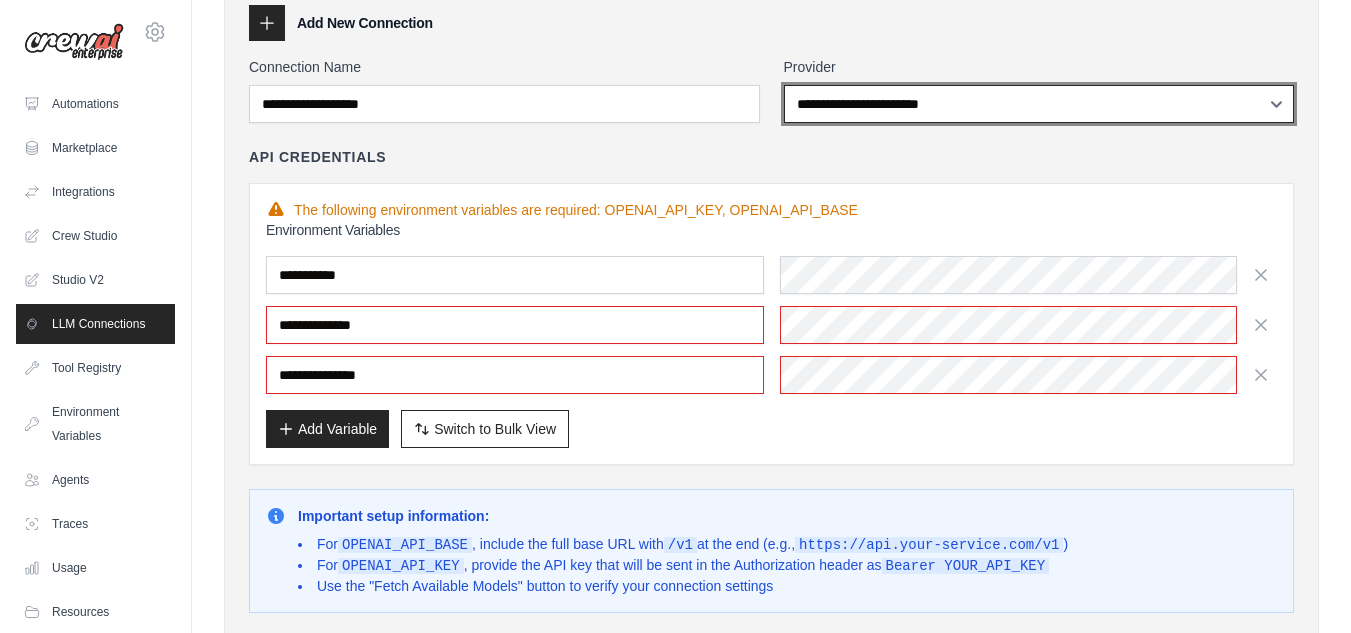 click on "**********" at bounding box center (1039, 104) 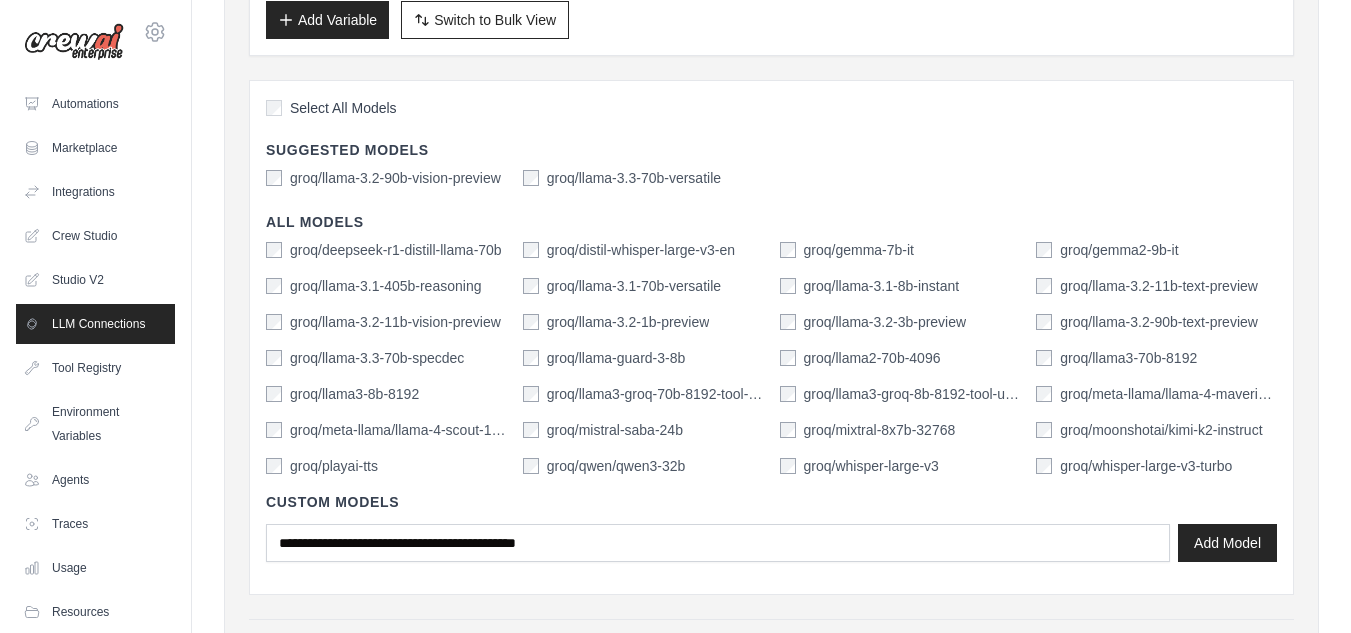 scroll, scrollTop: 300, scrollLeft: 0, axis: vertical 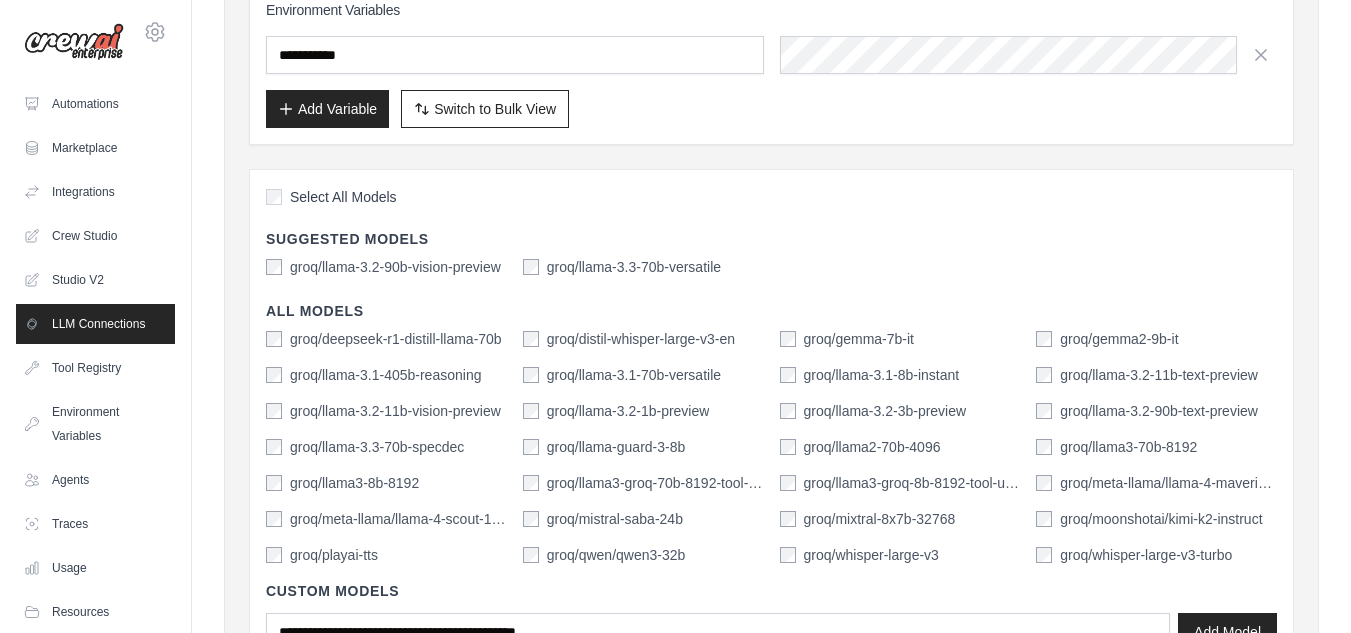 click on "groq/deepseek-r1-distill-llama-70b" at bounding box center (396, 339) 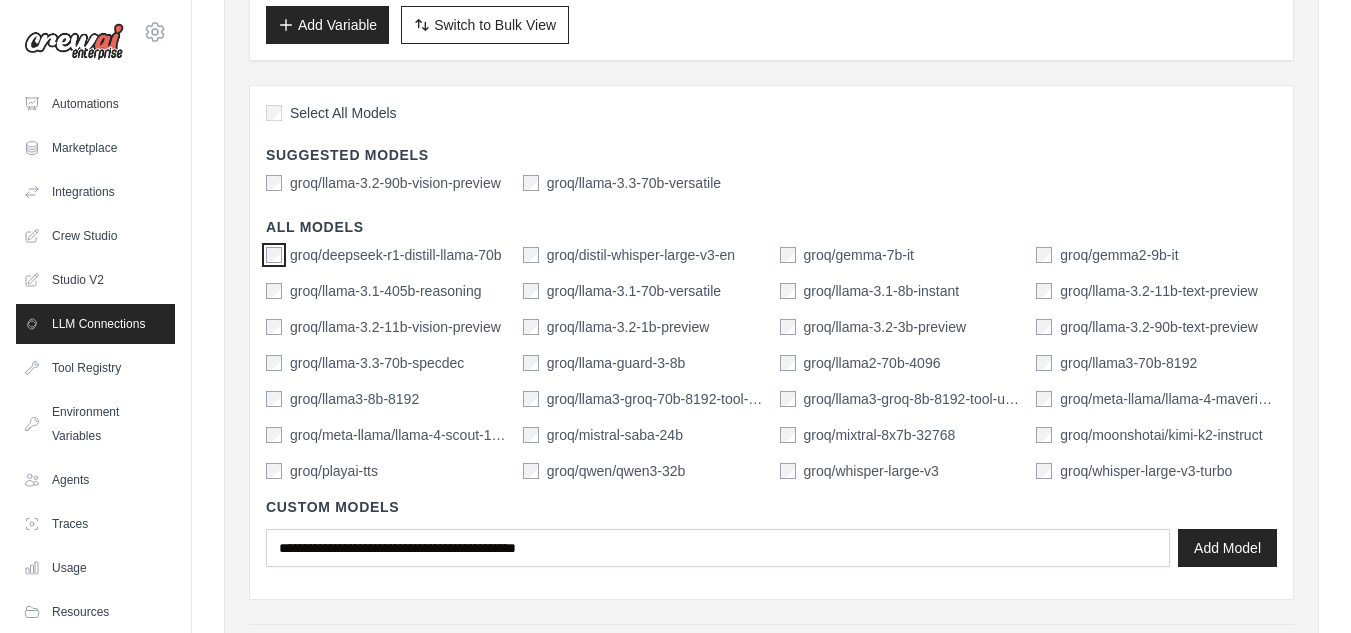 scroll, scrollTop: 400, scrollLeft: 0, axis: vertical 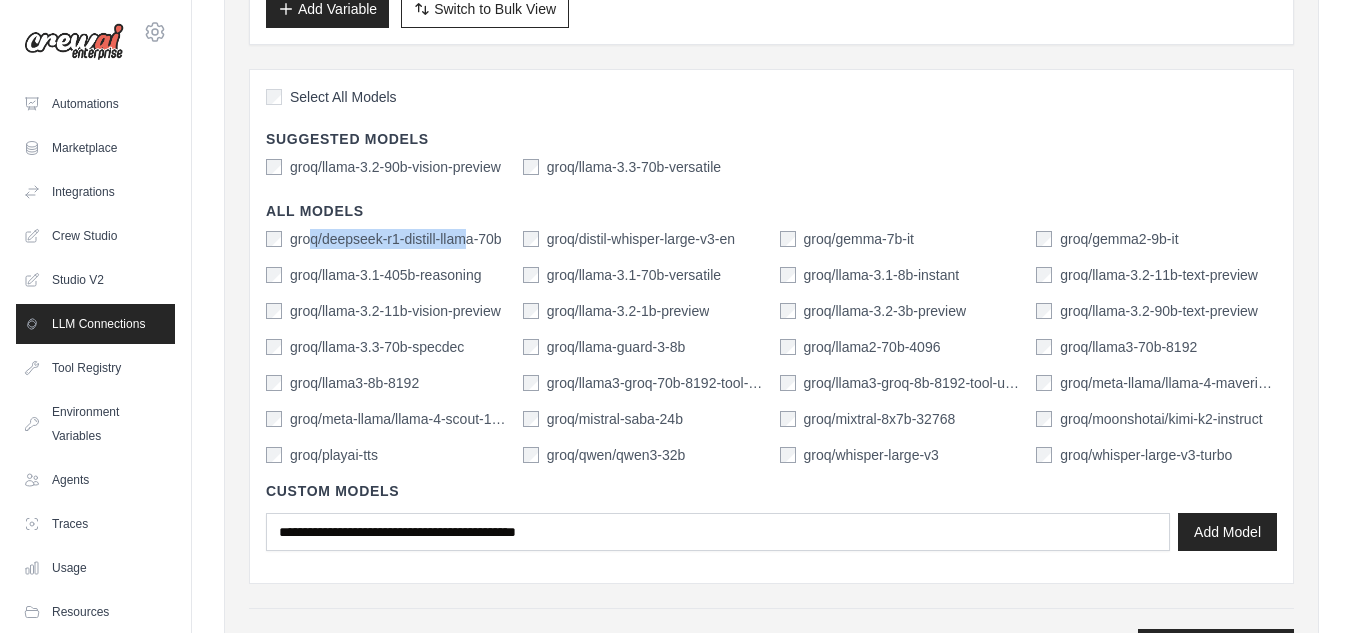 drag, startPoint x: 308, startPoint y: 238, endPoint x: 468, endPoint y: 235, distance: 160.02812 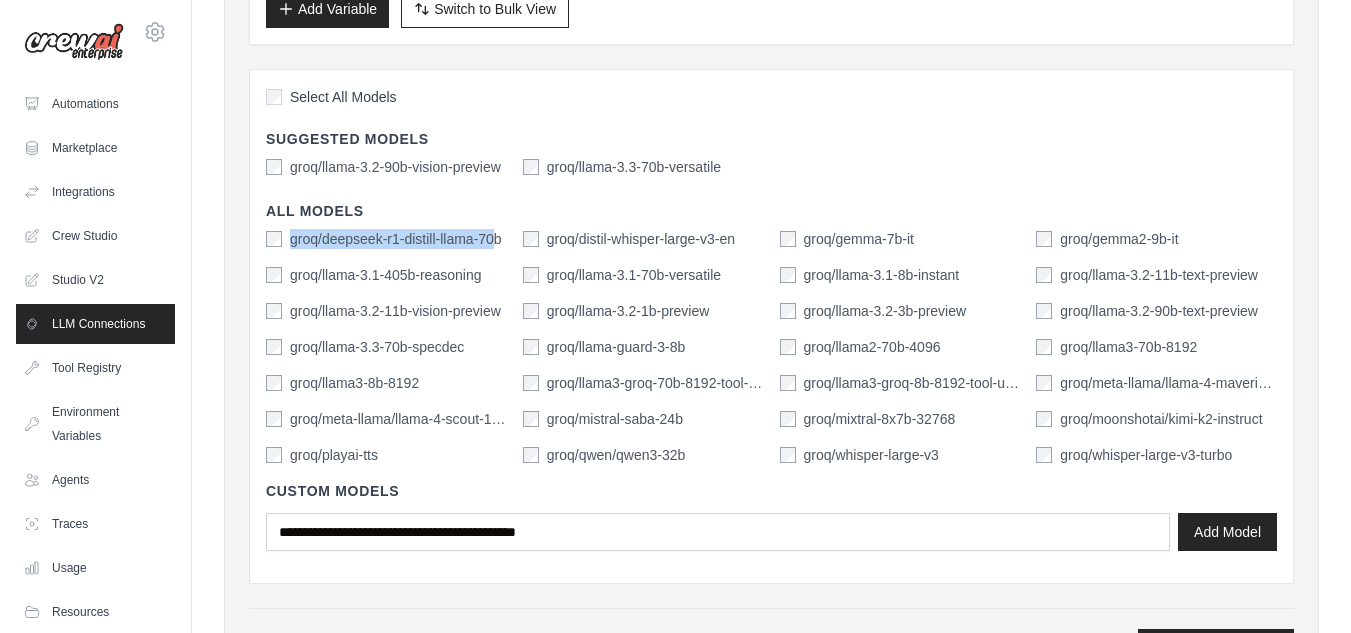 drag, startPoint x: 291, startPoint y: 233, endPoint x: 492, endPoint y: 233, distance: 201 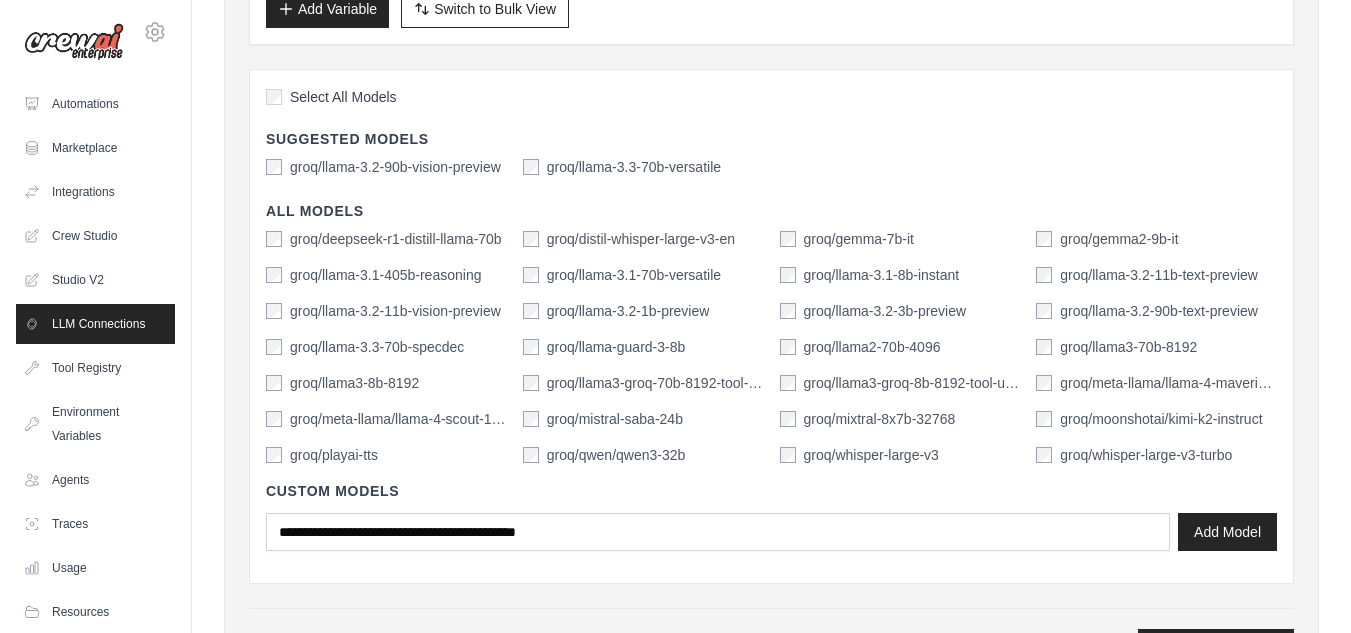 click on "groq/deepseek-r1-distill-llama-70b" at bounding box center (396, 239) 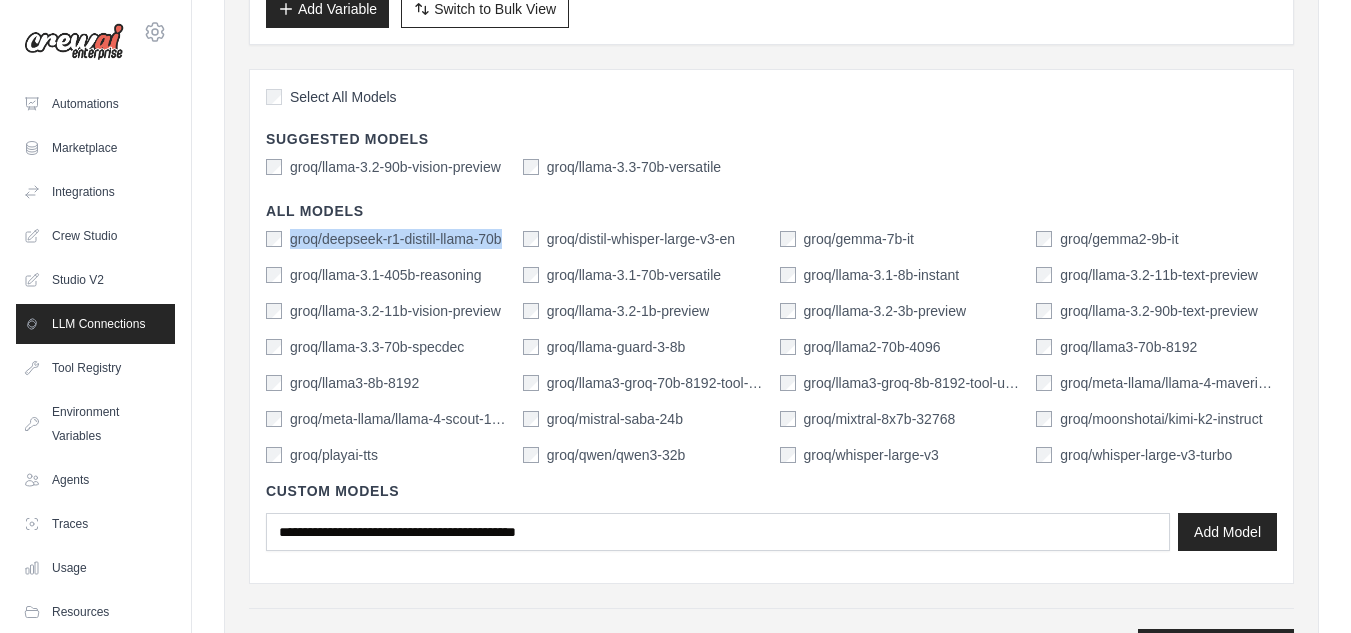 drag, startPoint x: 503, startPoint y: 237, endPoint x: 293, endPoint y: 249, distance: 210.34258 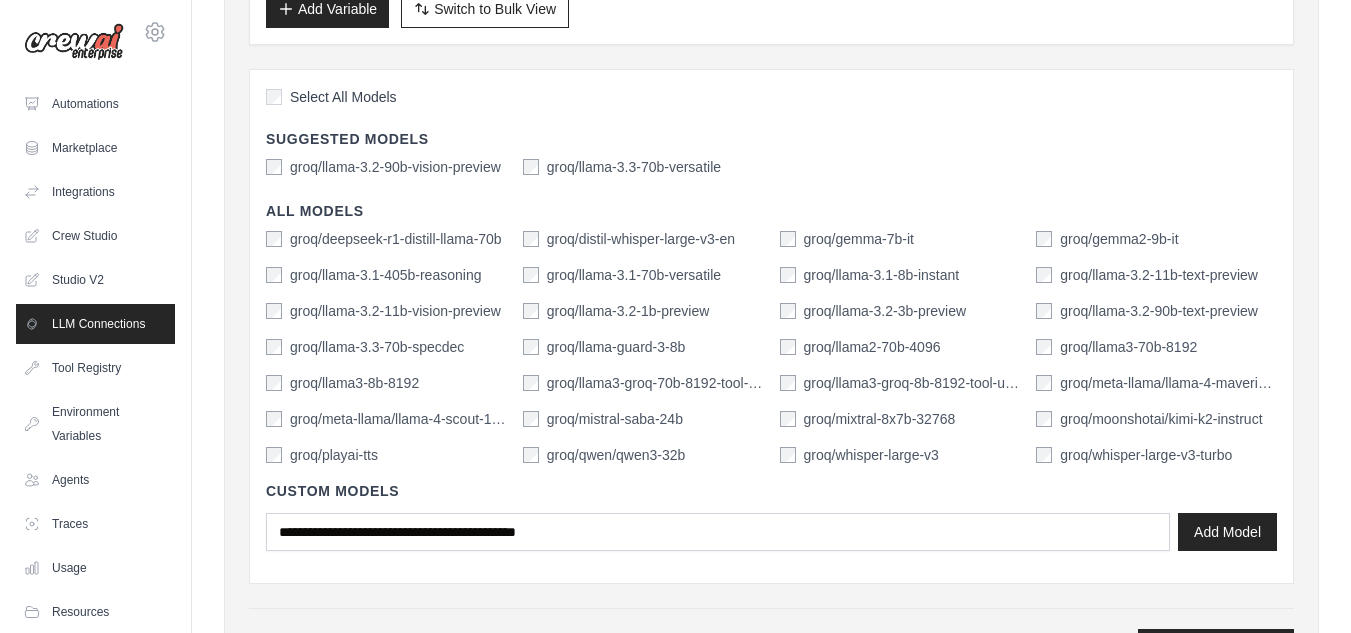 click on "Select All Models
Suggested Models groq/llama-3.2-90b-vision-preview groq/llama-3.3-70b-versatile All Models groq/deepseek-r1-distill-llama-70b groq/distil-whisper-large-v3-en groq/gemma-7b-it groq/gemma2-9b-it groq/llama-3.1-405b-reasoning groq/llama-3.1-70b-versatile groq/llama-3.1-8b-instant groq/llama-3.2-11b-text-preview groq/llama-3.2-11b-vision-preview groq/llama-3.2-1b-preview groq/llama-3.2-3b-preview groq/llama-3.2-90b-text-preview groq/llama-3.3-70b-specdec groq/llama-guard-3-8b groq/llama2-70b-4096 groq/llama3-70b-8192 groq/llama3-8b-8192 groq/llama3-groq-70b-8192-tool-use-preview groq/llama3-groq-8b-8192-tool-use-preview groq/meta-llama/llama-4-maverick-17b-128e-instruct groq/meta-llama/llama-4-scout-17b-16e-instruct groq/mistral-saba-24b groq/mixtral-8x7b-32768 groq/moonshotai/kimi-k2-instruct groq/playai-tts groq/qwen/qwen3-32b groq/whisper-large-v3 groq/whisper-large-v3-turbo
Custom Models" at bounding box center (771, 326) 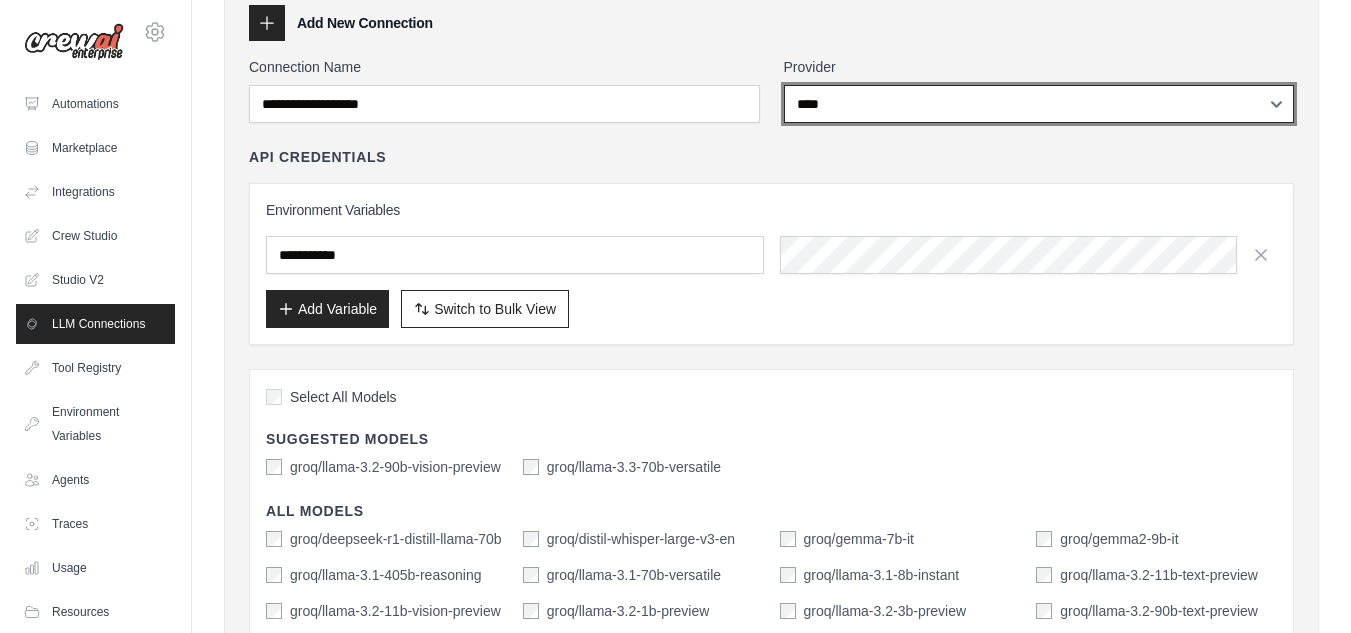 click on "**********" at bounding box center (1039, 104) 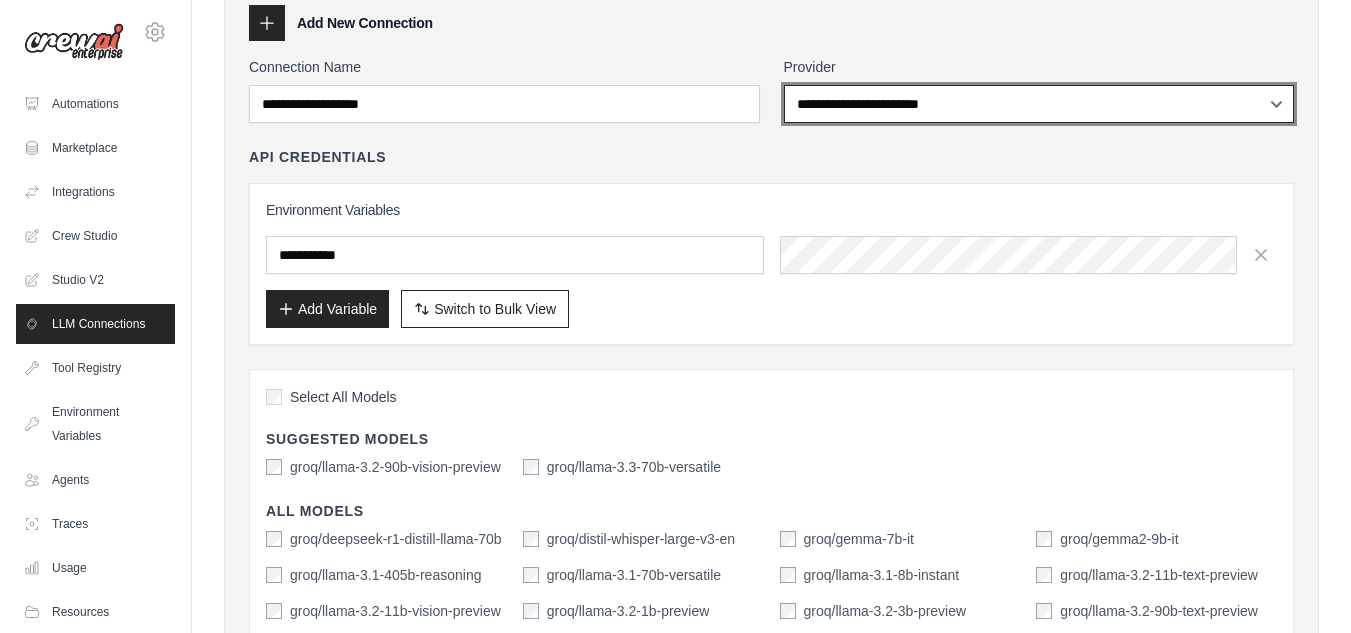 click on "**********" at bounding box center (1039, 104) 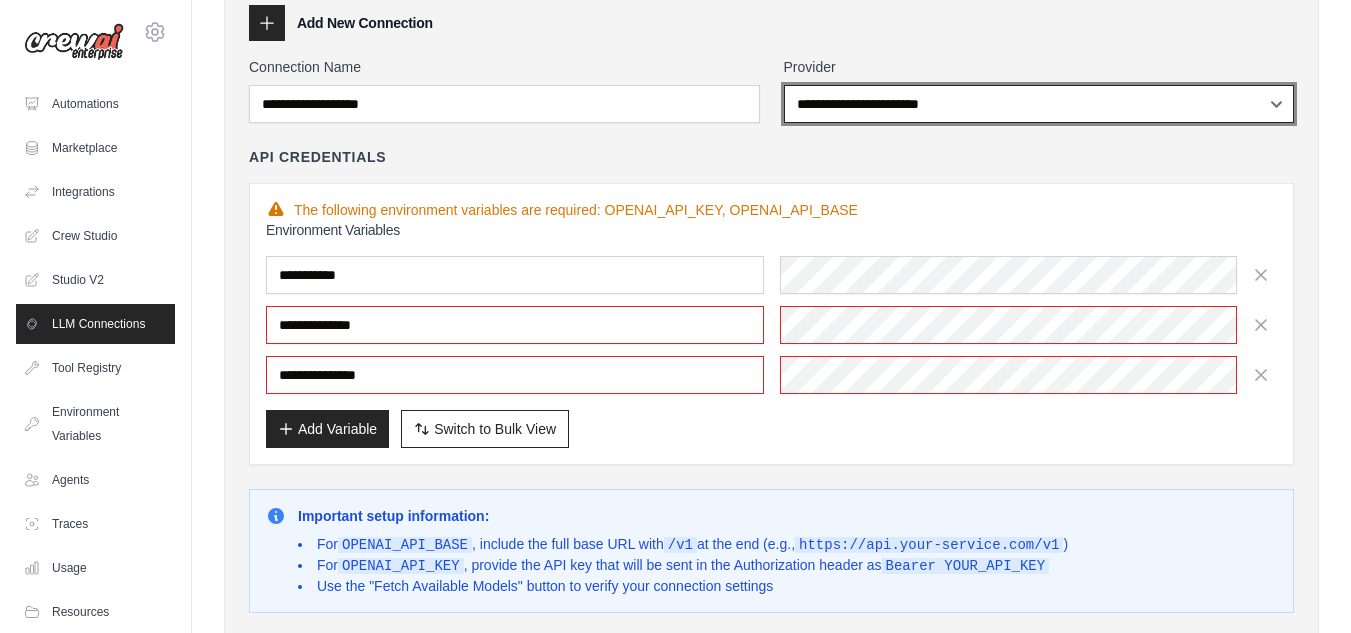 click on "**********" at bounding box center [1039, 104] 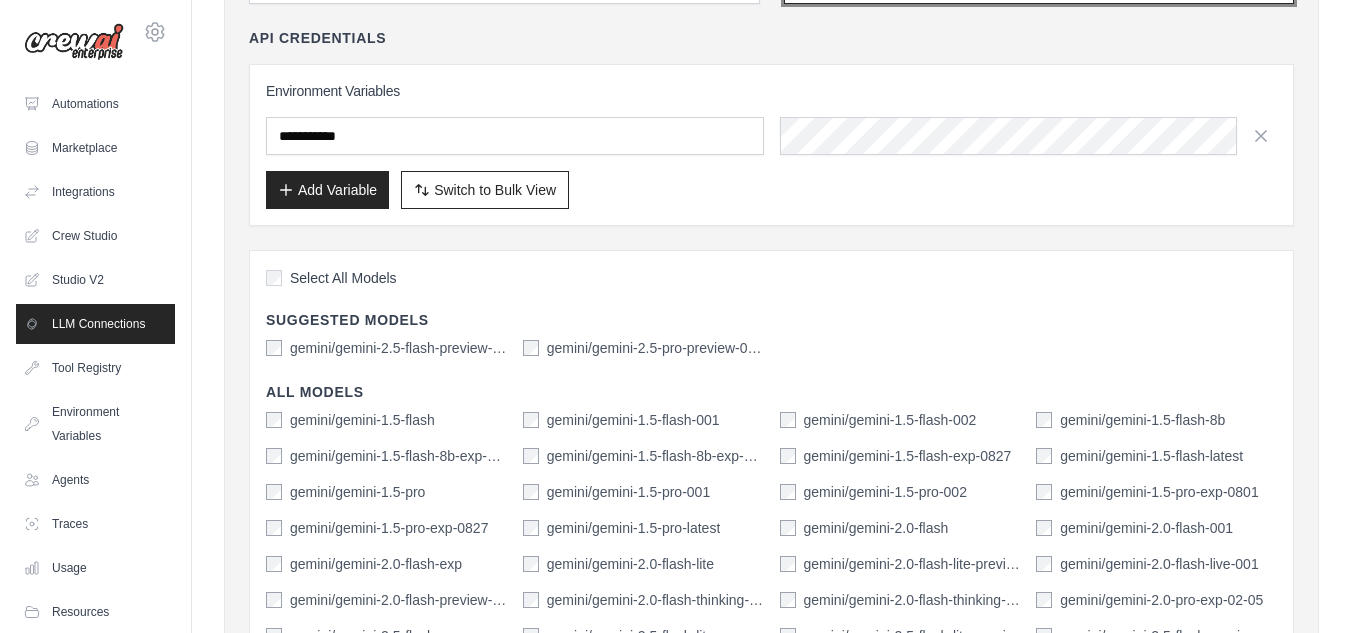 scroll, scrollTop: 0, scrollLeft: 0, axis: both 